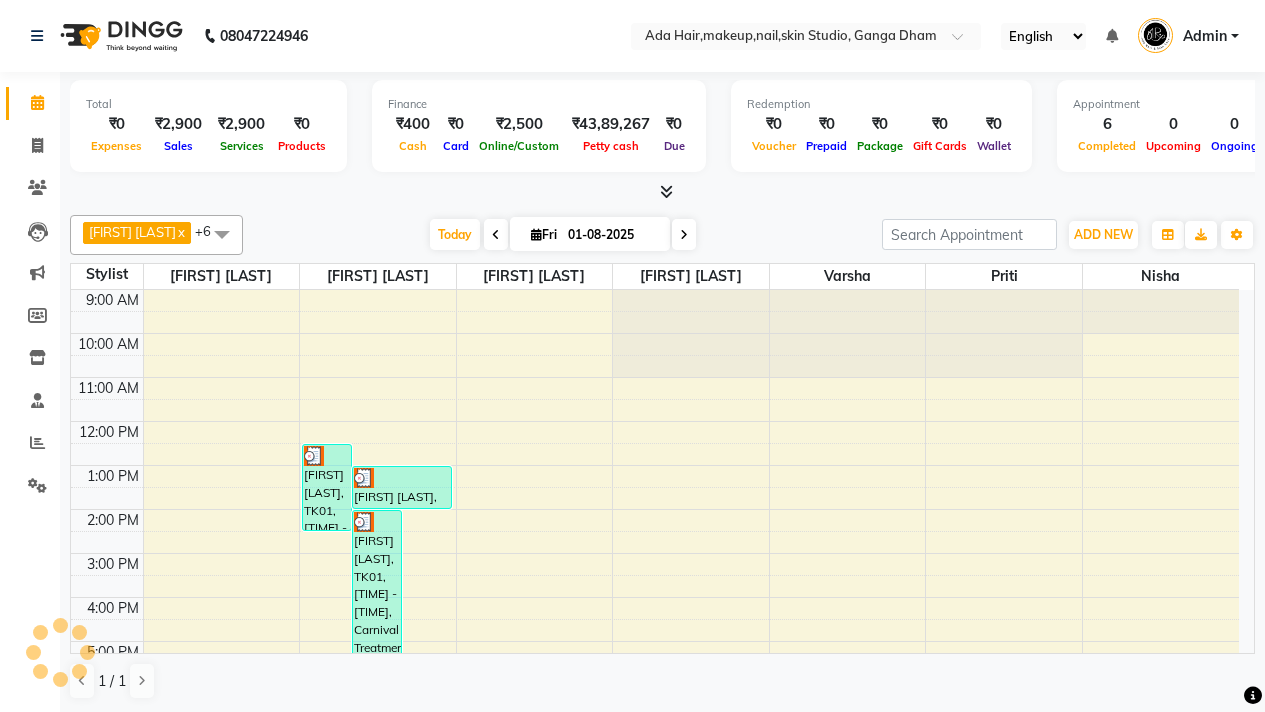 scroll, scrollTop: 0, scrollLeft: 0, axis: both 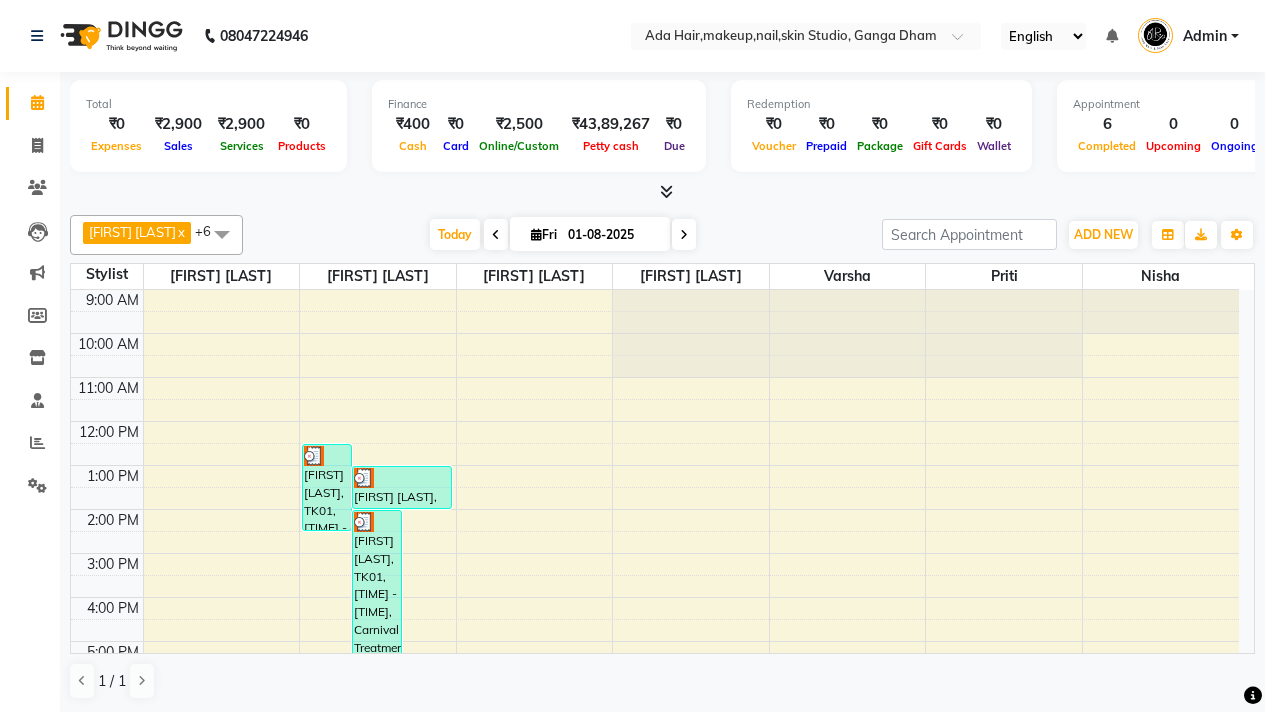 click at bounding box center [684, 235] 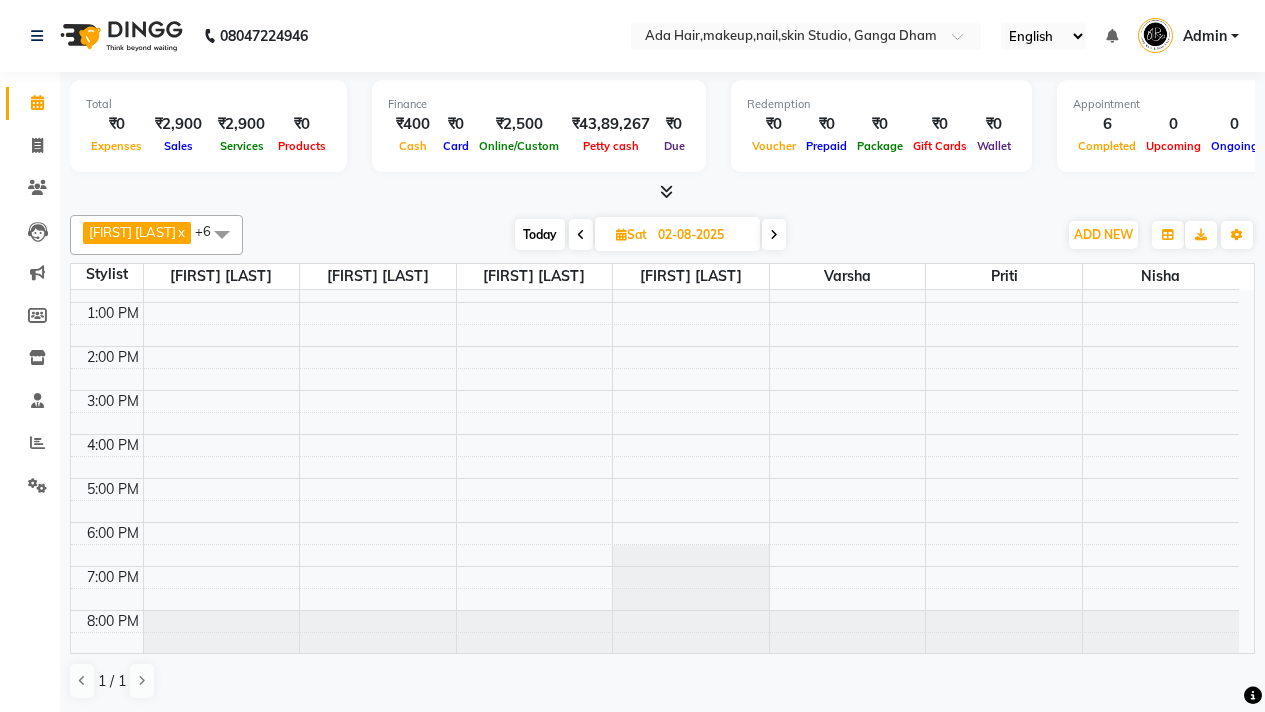 scroll, scrollTop: 0, scrollLeft: 0, axis: both 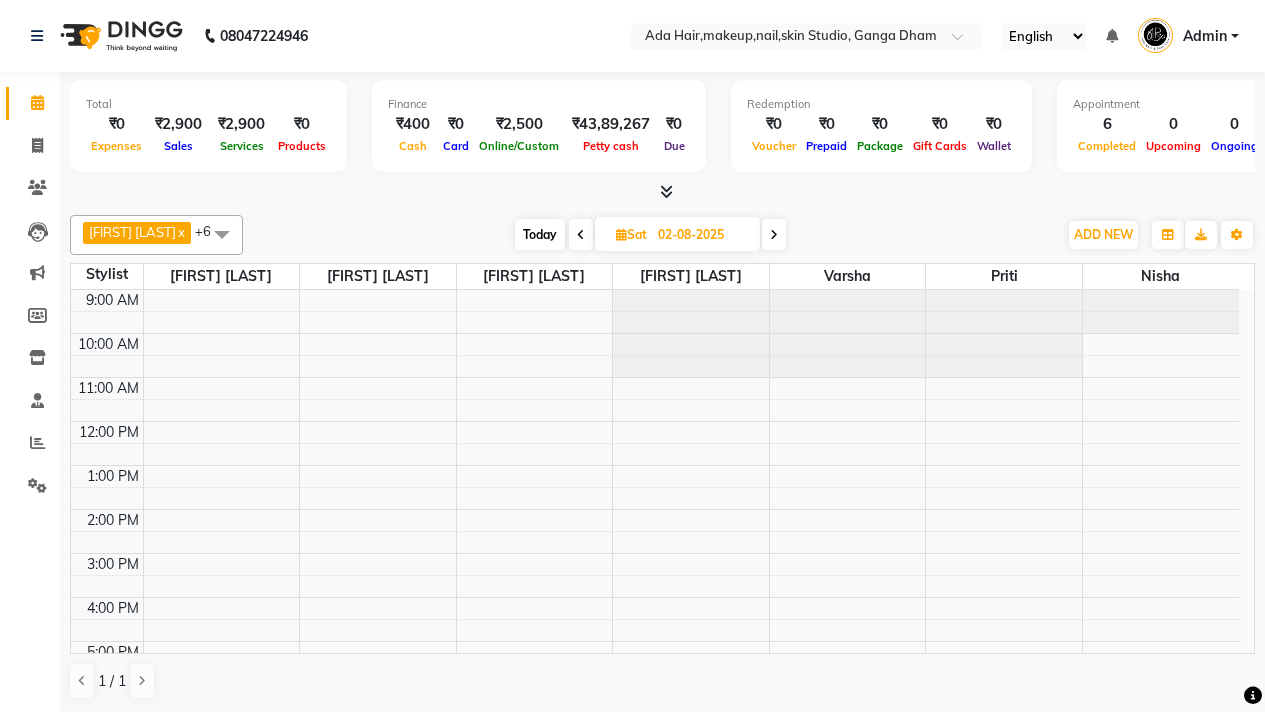 click on "9:00 AM 10:00 AM 11:00 AM 12:00 PM 1:00 PM 2:00 PM 3:00 PM 4:00 PM 5:00 PM 6:00 PM 7:00 PM 8:00 PM" at bounding box center (655, 553) 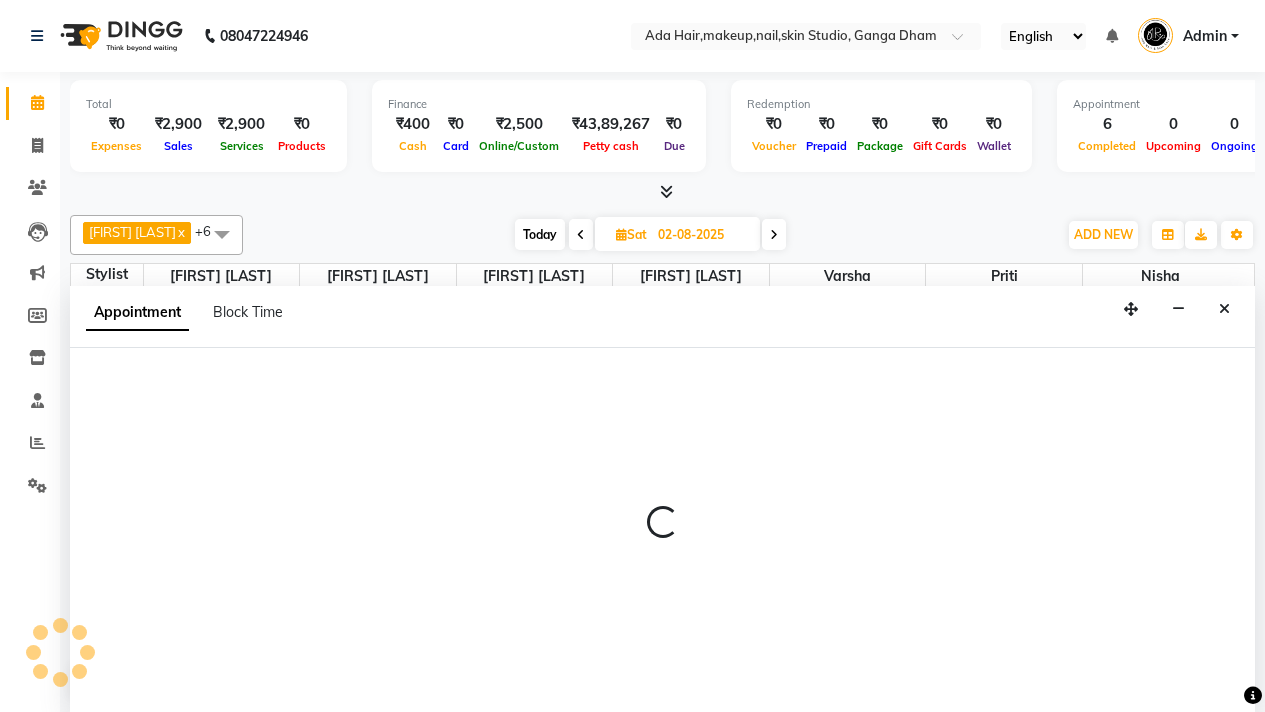 scroll, scrollTop: 1, scrollLeft: 0, axis: vertical 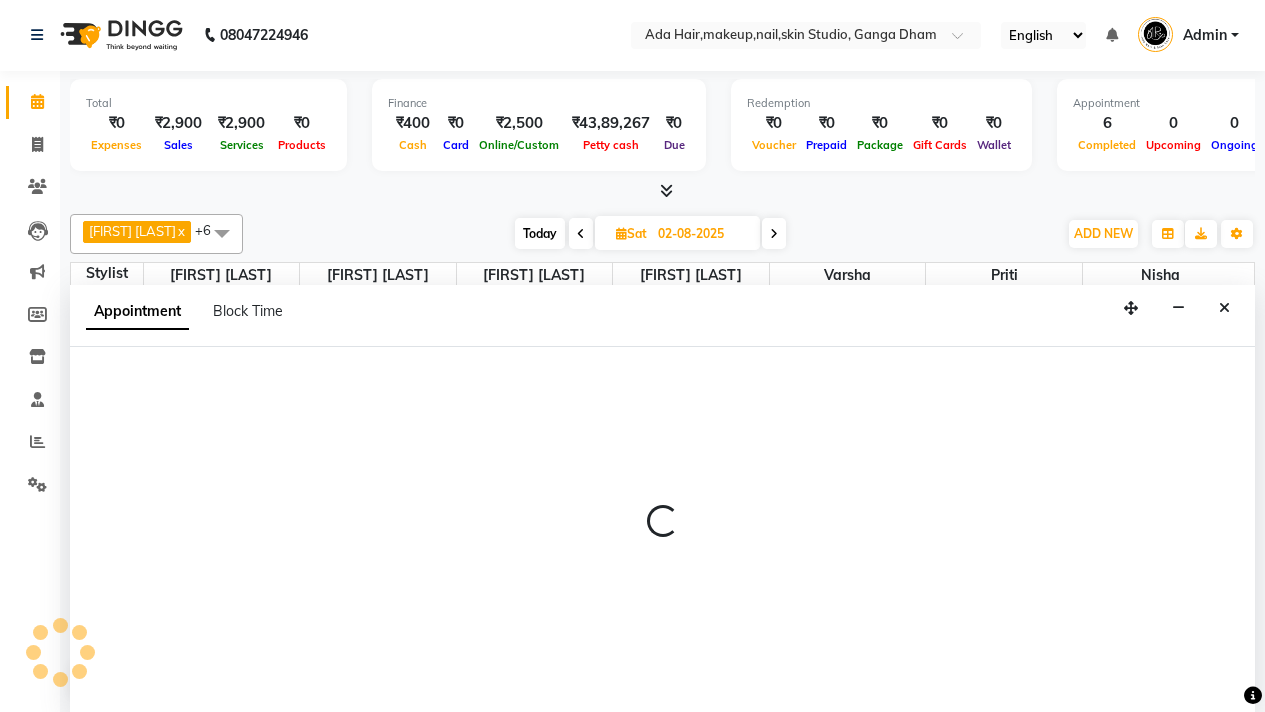 select on "11917" 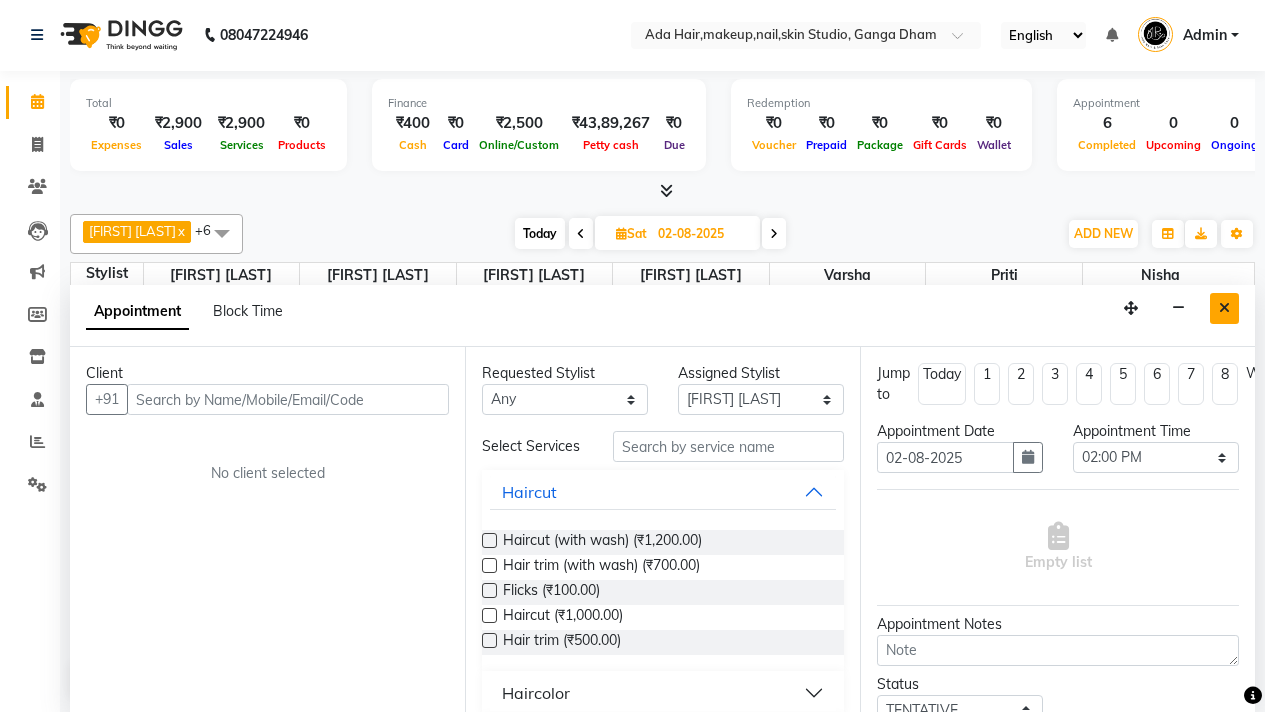 click at bounding box center [1224, 308] 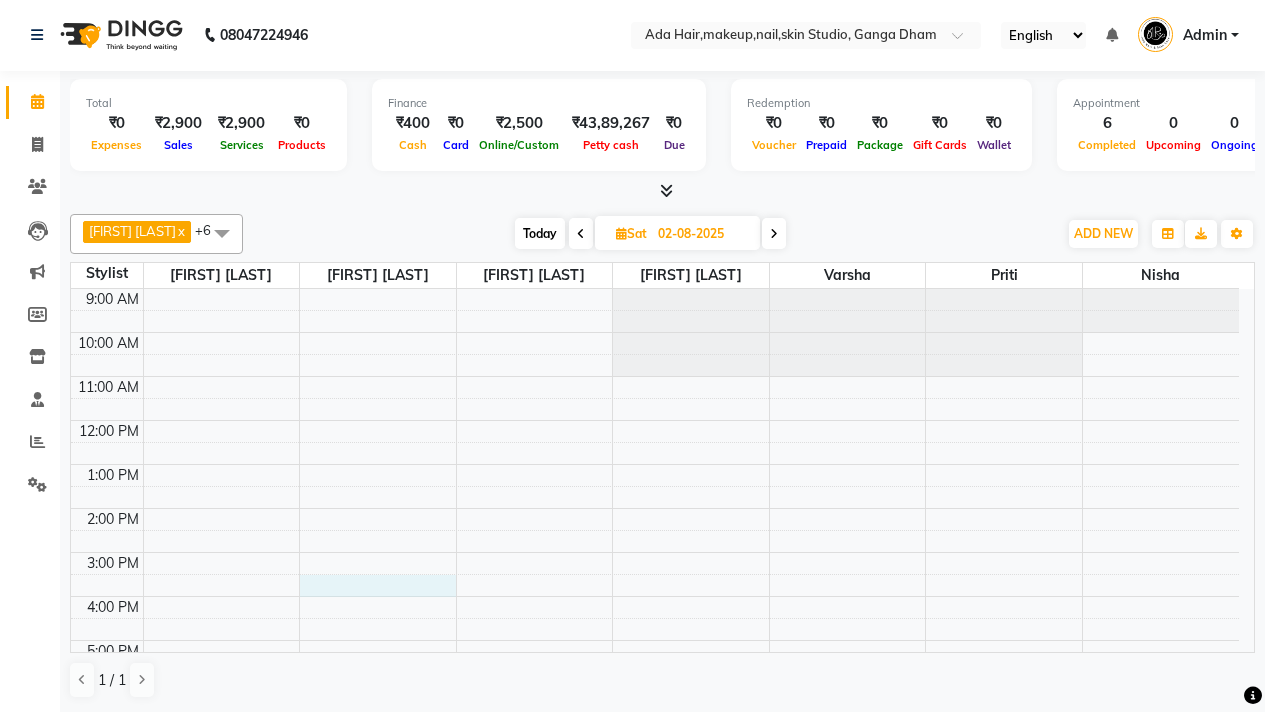 click on "9:00 AM 10:00 AM 11:00 AM 12:00 PM 1:00 PM 2:00 PM 3:00 PM 4:00 PM 5:00 PM 6:00 PM 7:00 PM 8:00 PM" at bounding box center (655, 552) 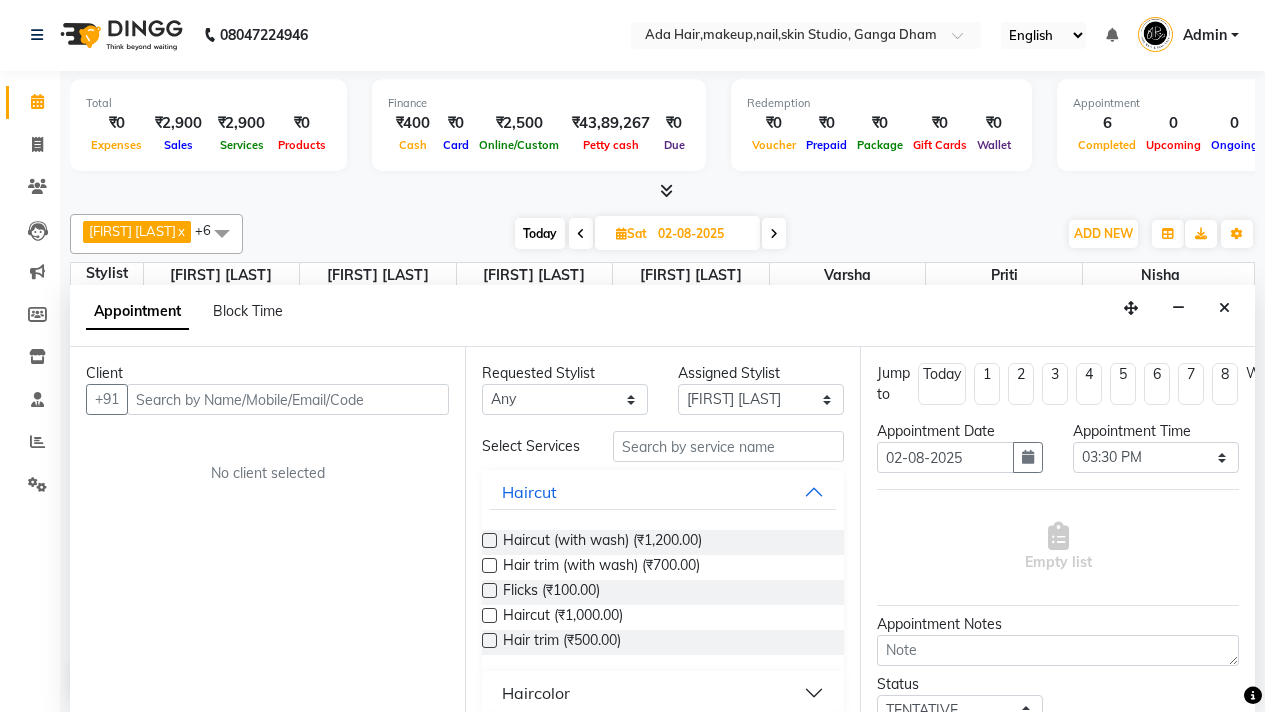 click at bounding box center (288, 399) 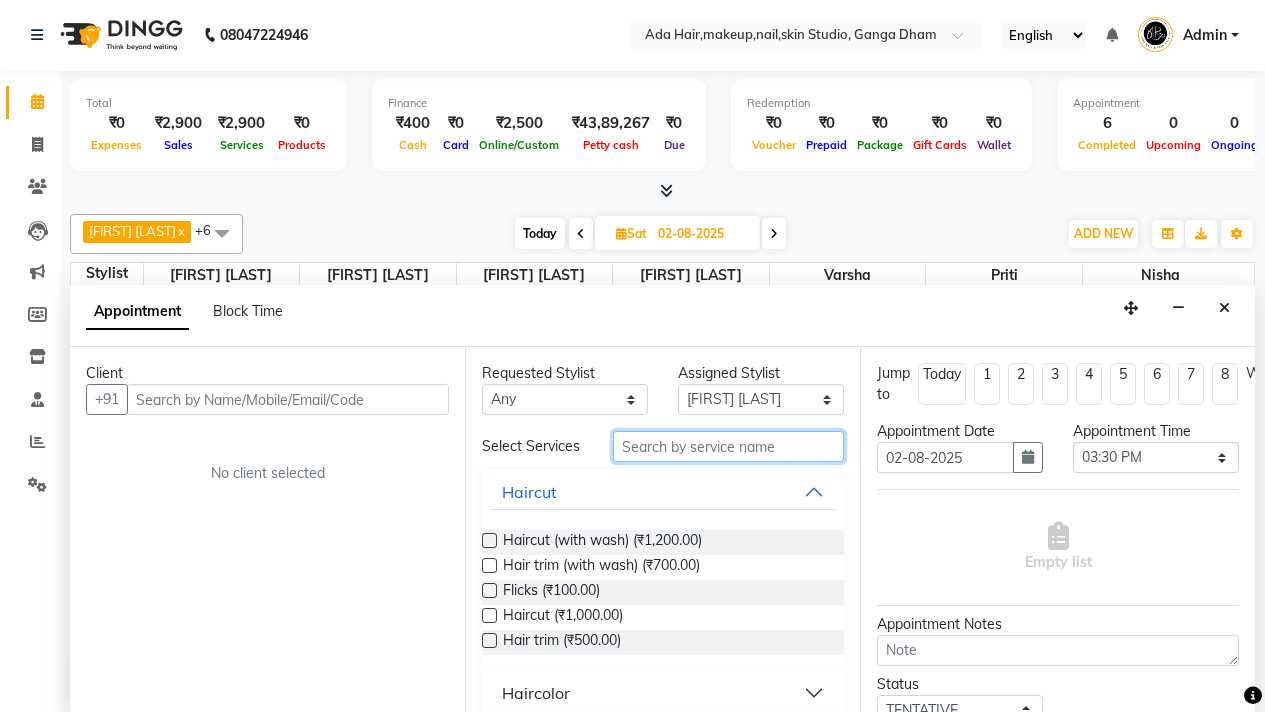 click at bounding box center (728, 446) 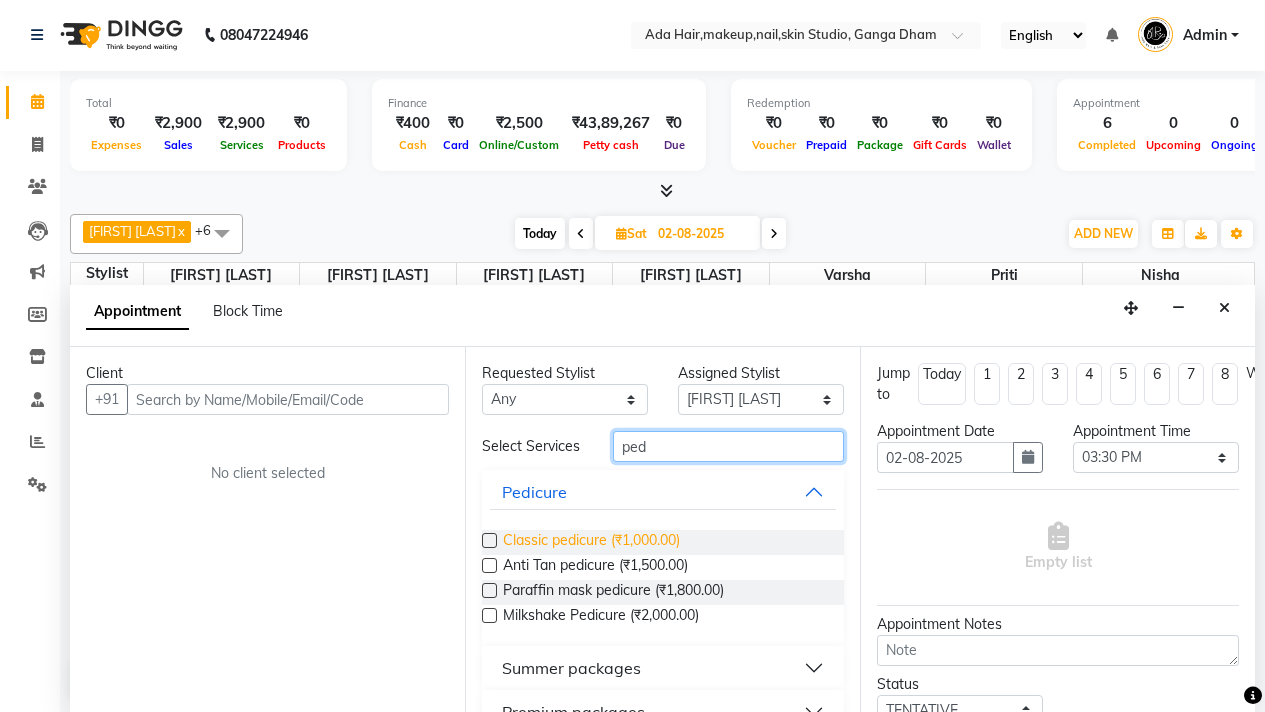 type on "ped" 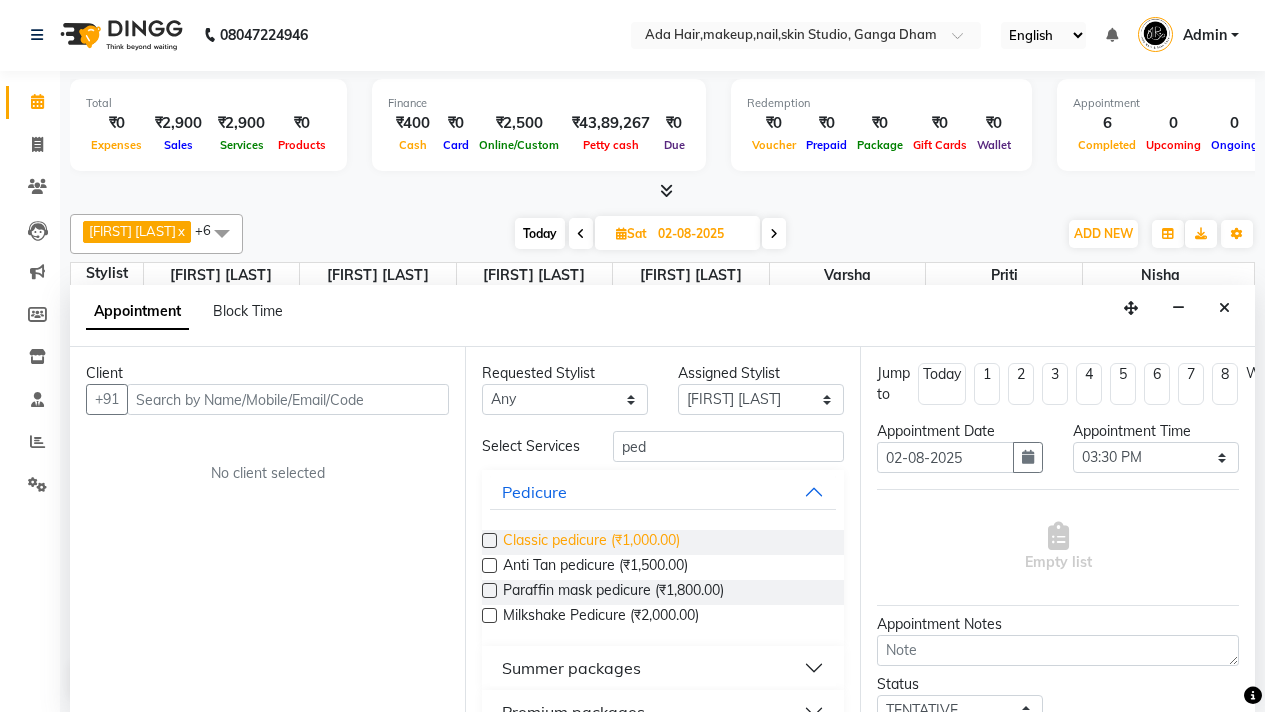 click on "Classic pedicure (₹1,000.00)" at bounding box center (591, 542) 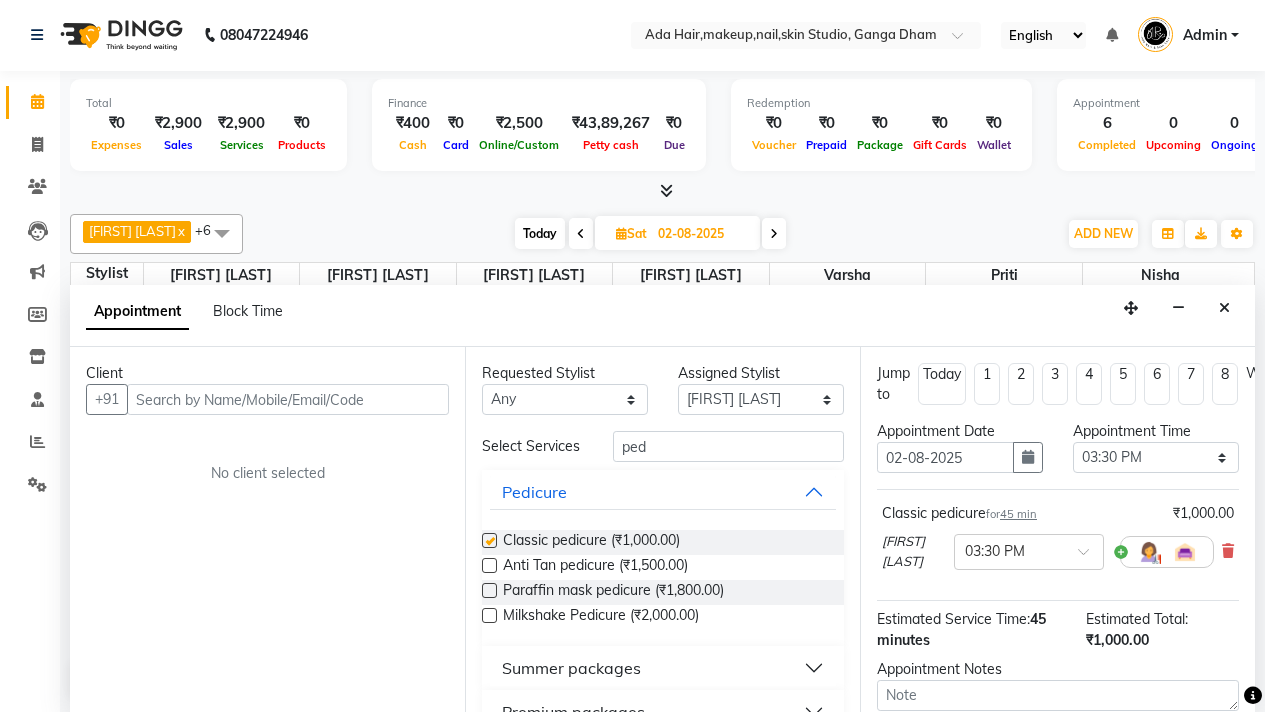 checkbox on "false" 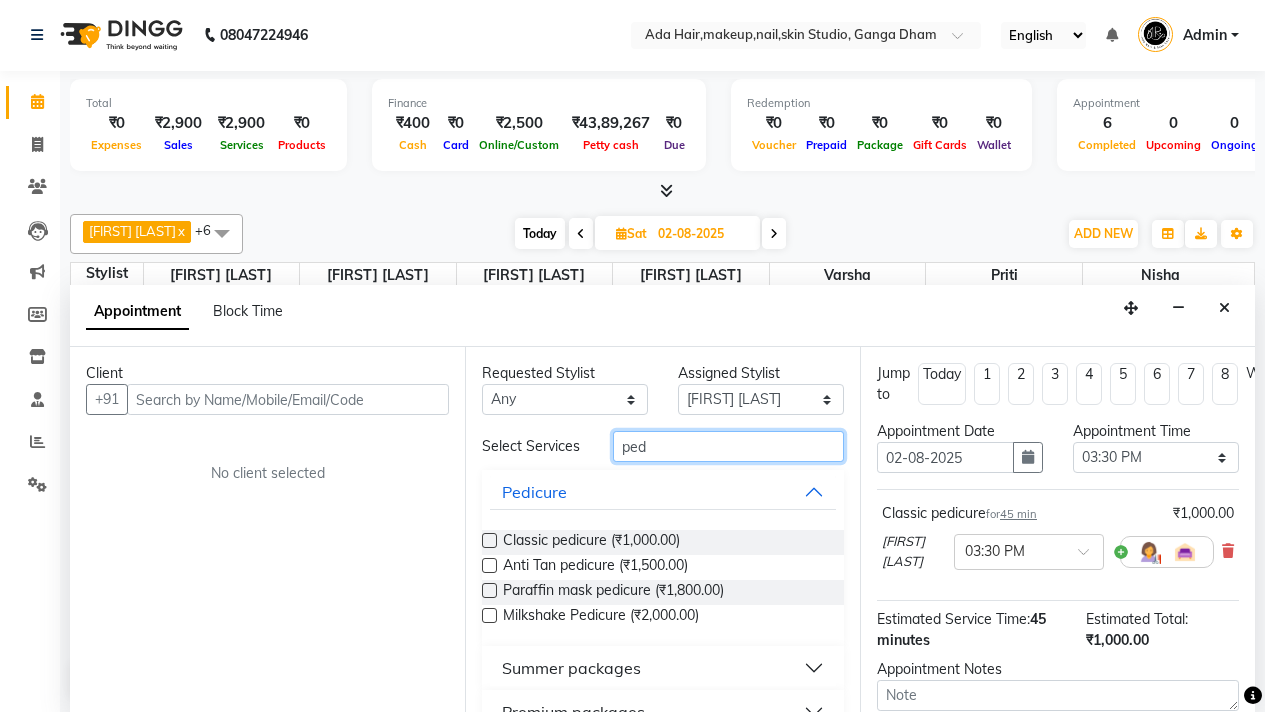 click on "ped" at bounding box center (728, 446) 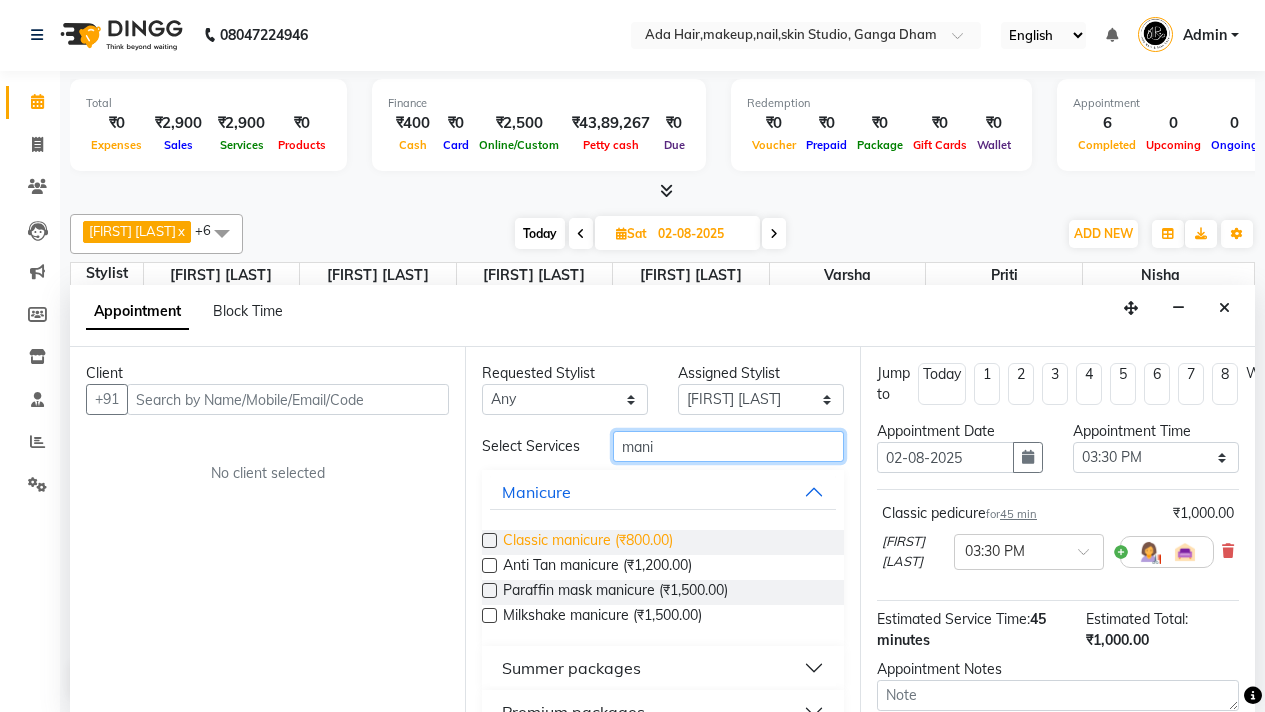 type on "mani" 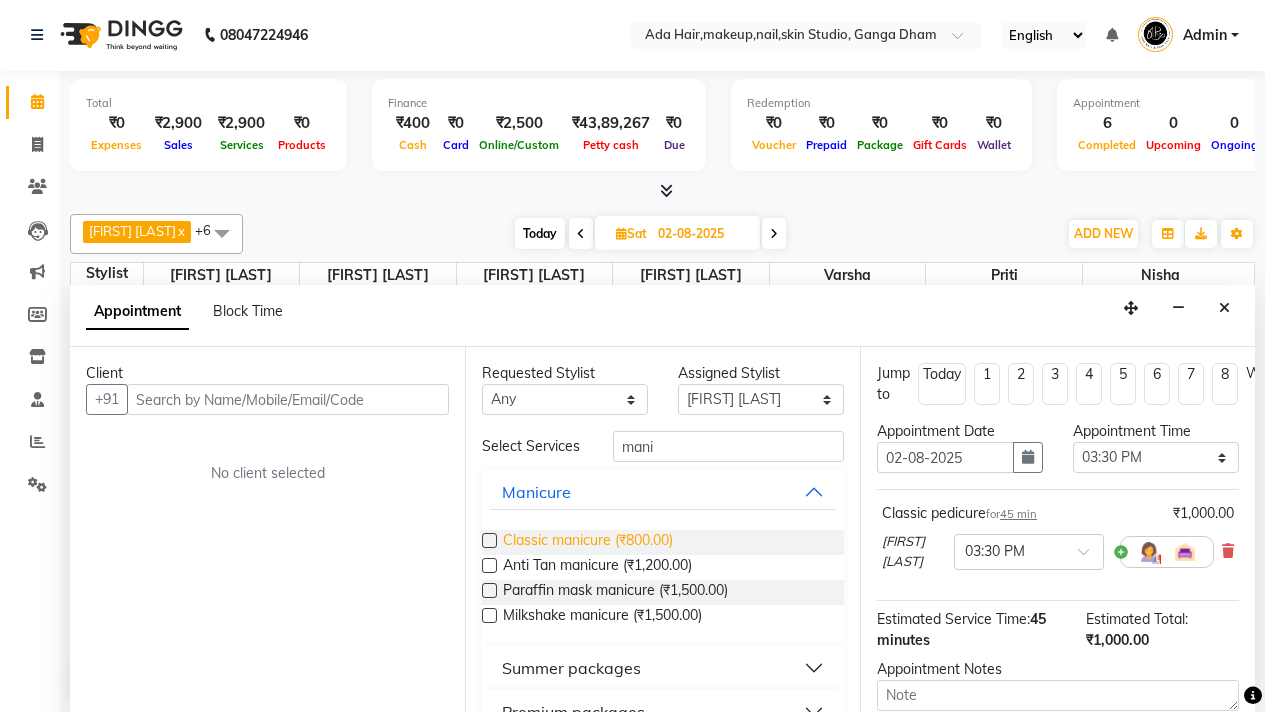 click on "Classic manicure (₹800.00)" at bounding box center [588, 542] 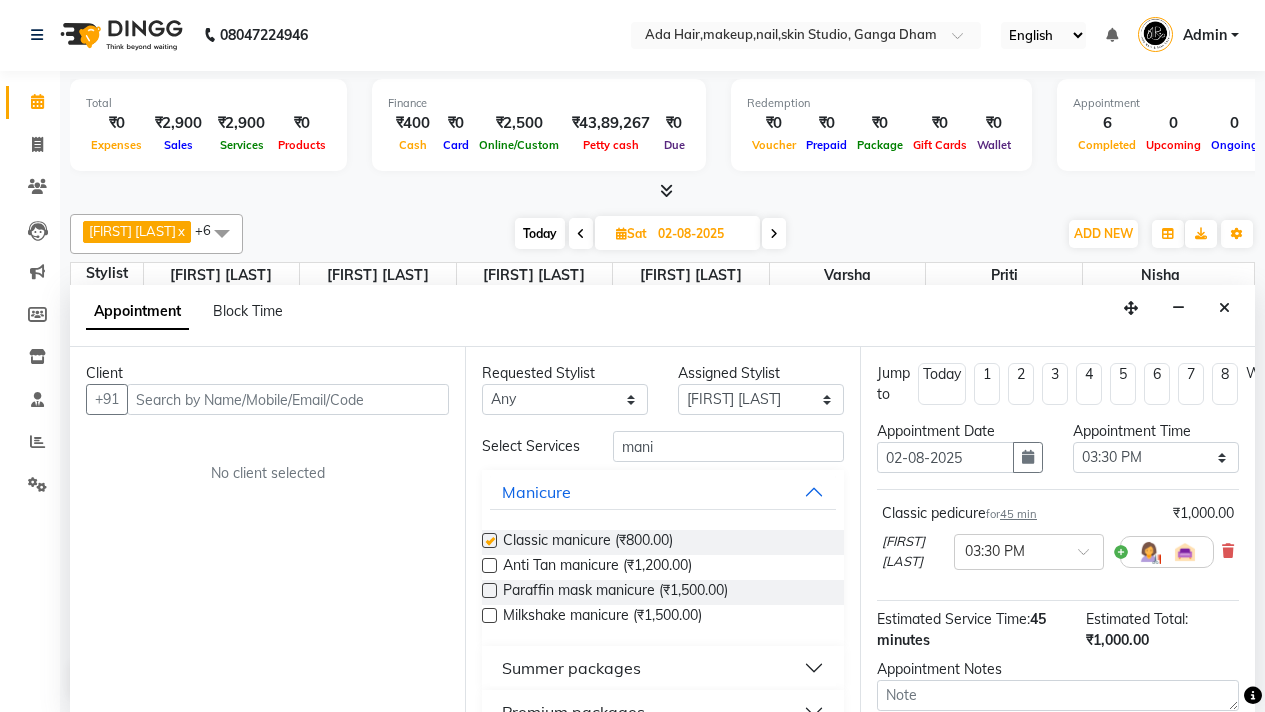 checkbox on "false" 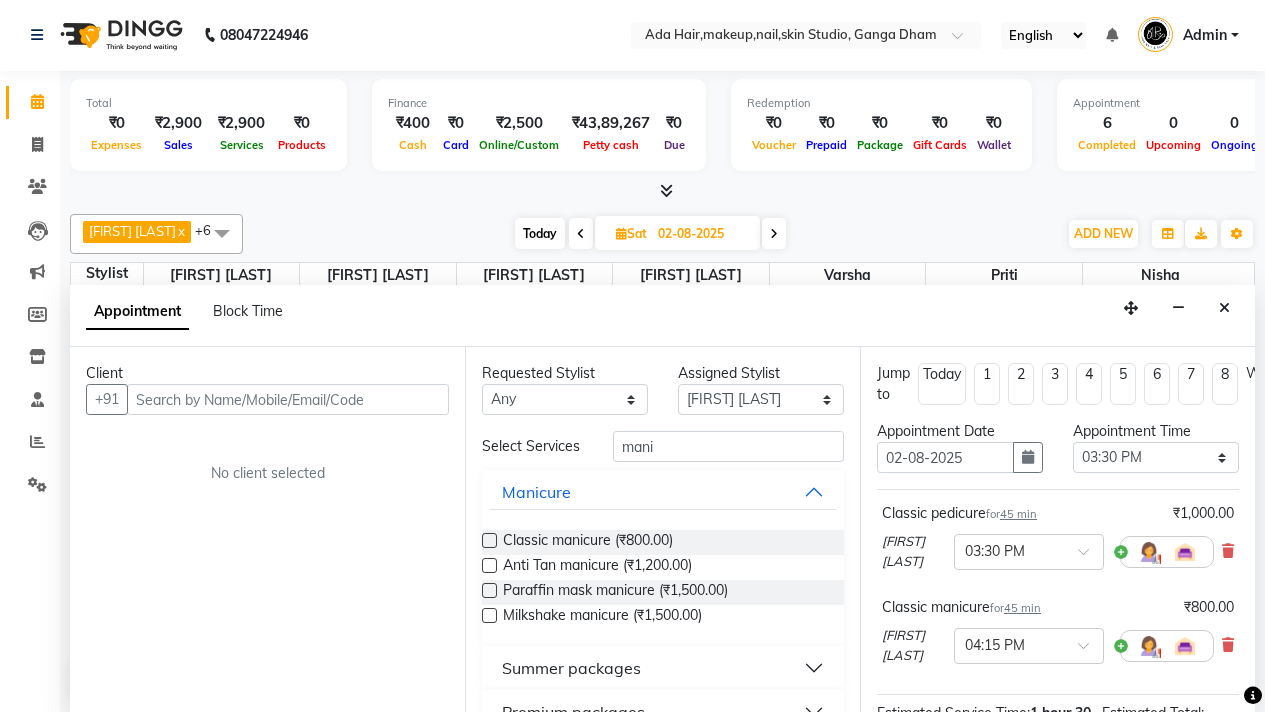 click on "Select Services mani" at bounding box center [663, 446] 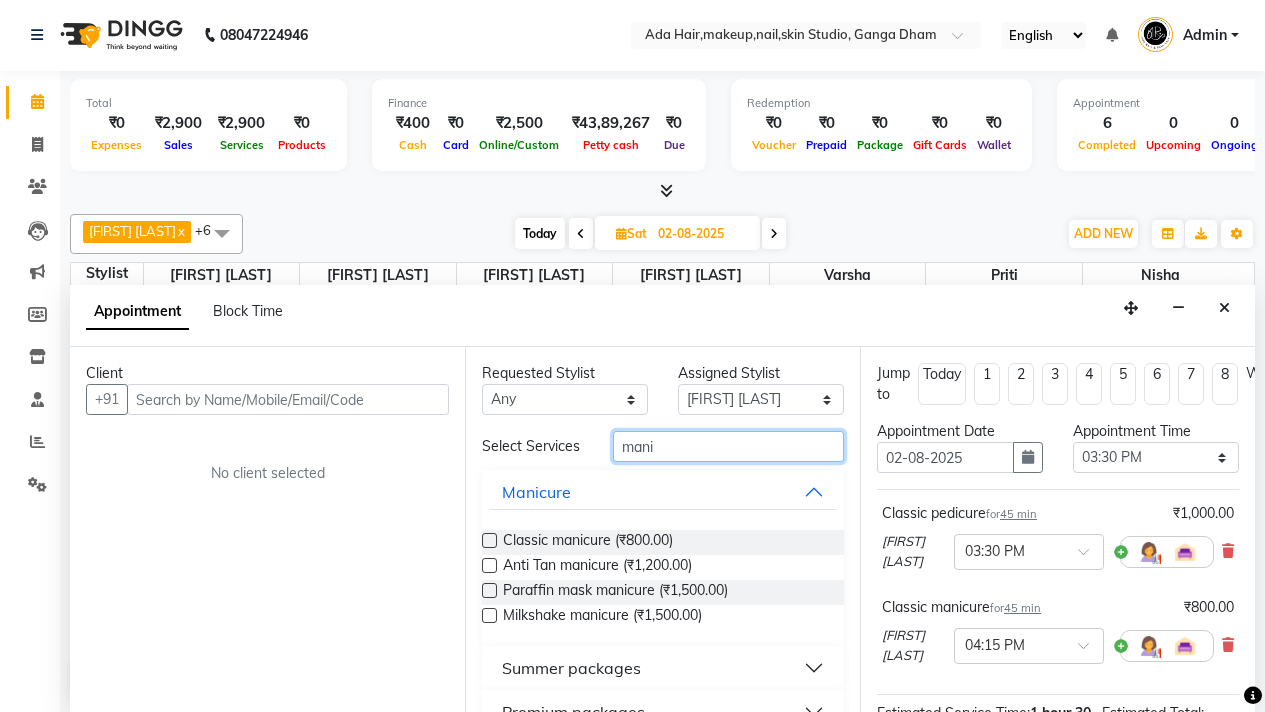 click on "mani" at bounding box center (728, 446) 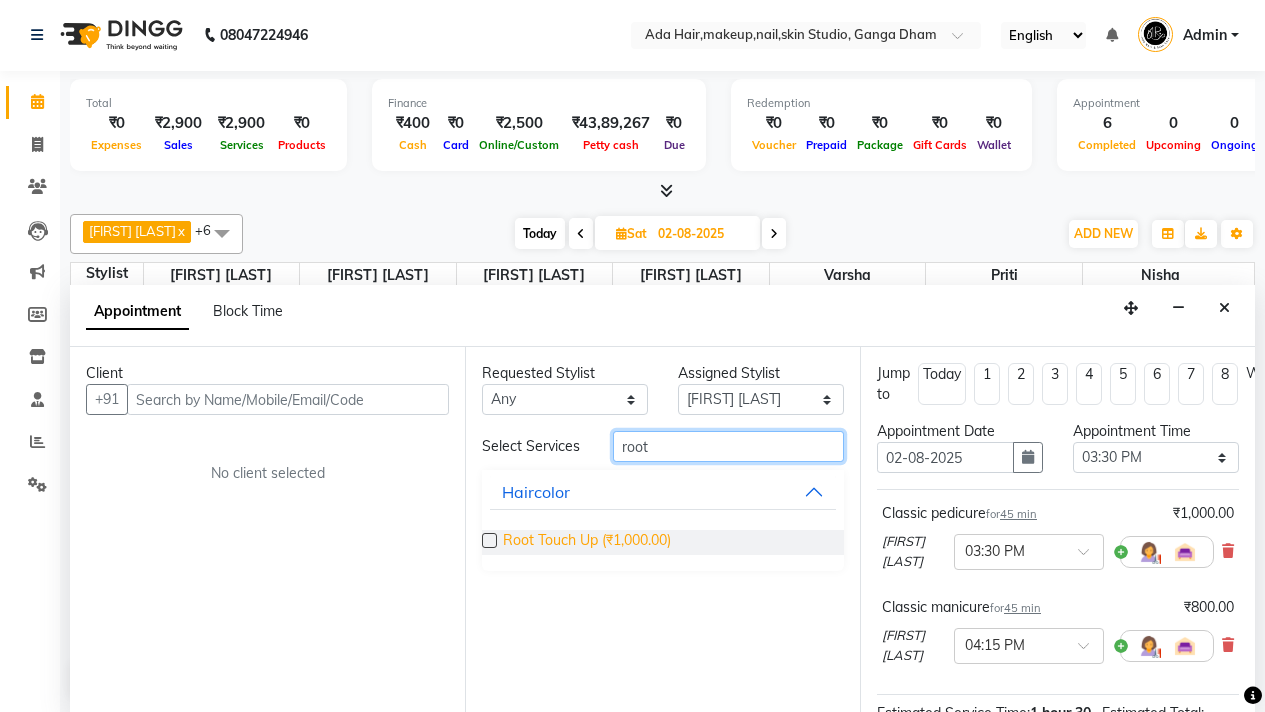 type on "root" 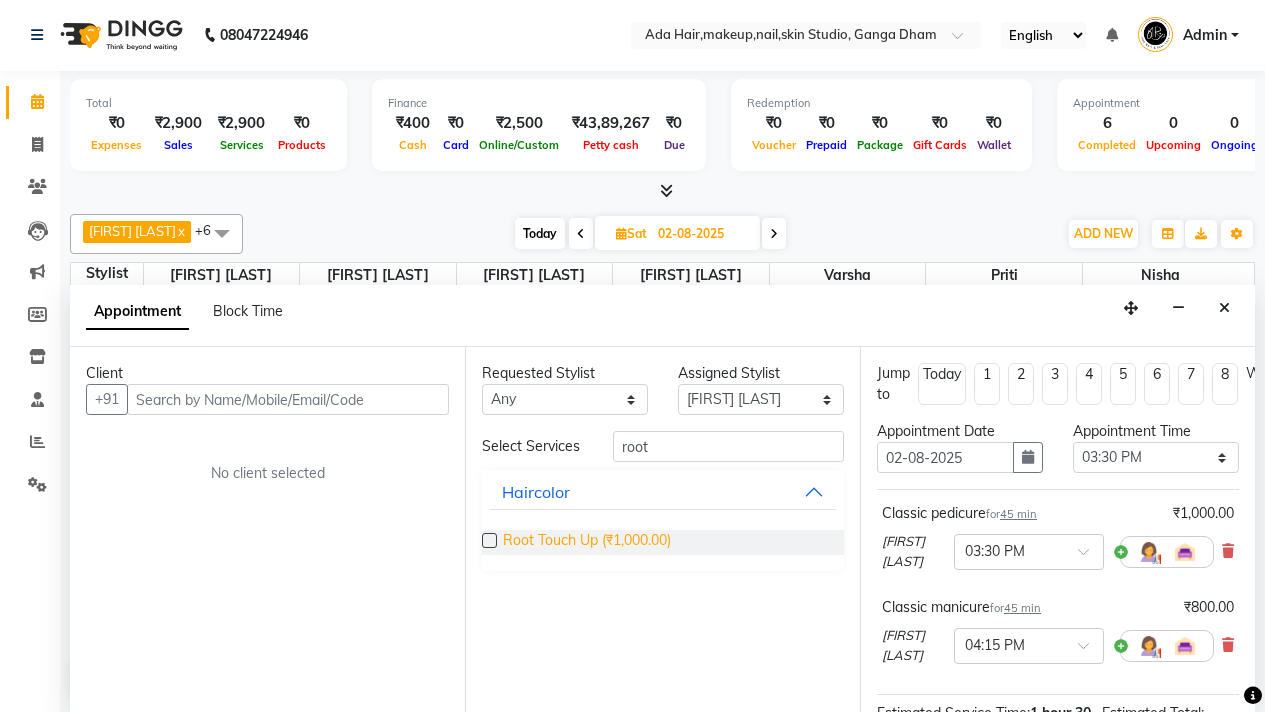 click on "Root Touch Up (₹1,000.00)" at bounding box center (587, 542) 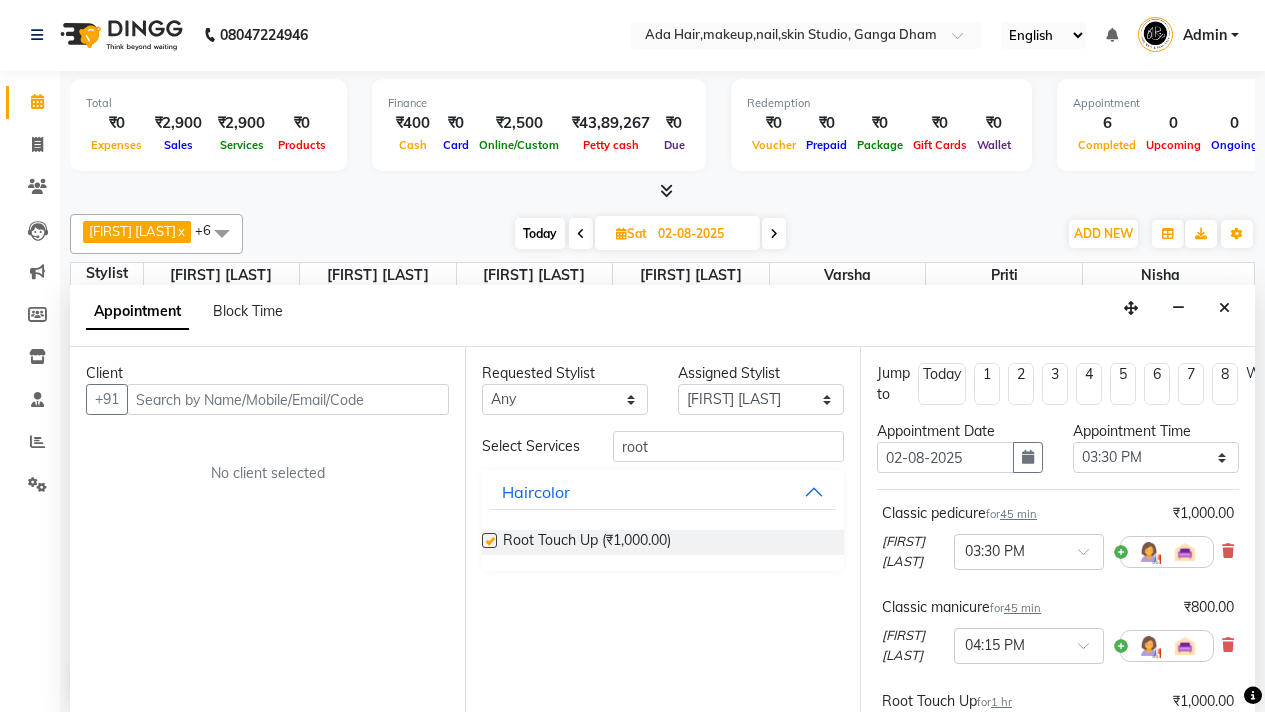 checkbox on "false" 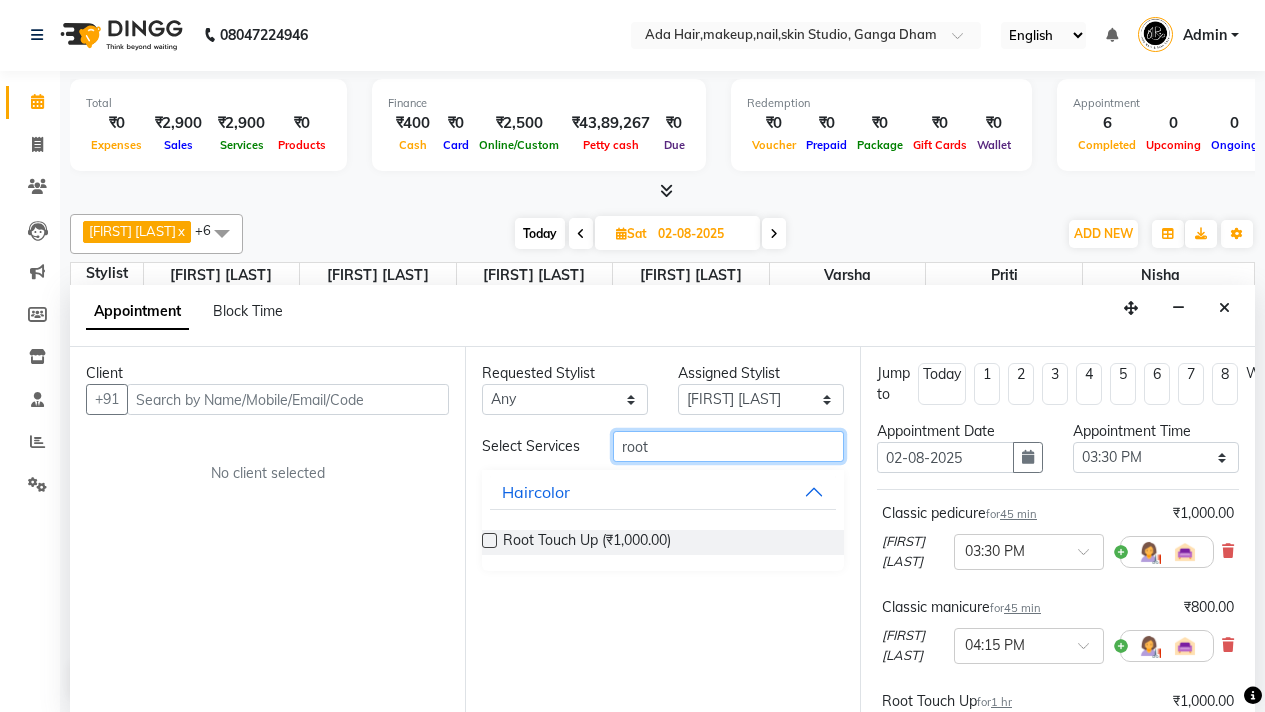 click on "root" at bounding box center [728, 446] 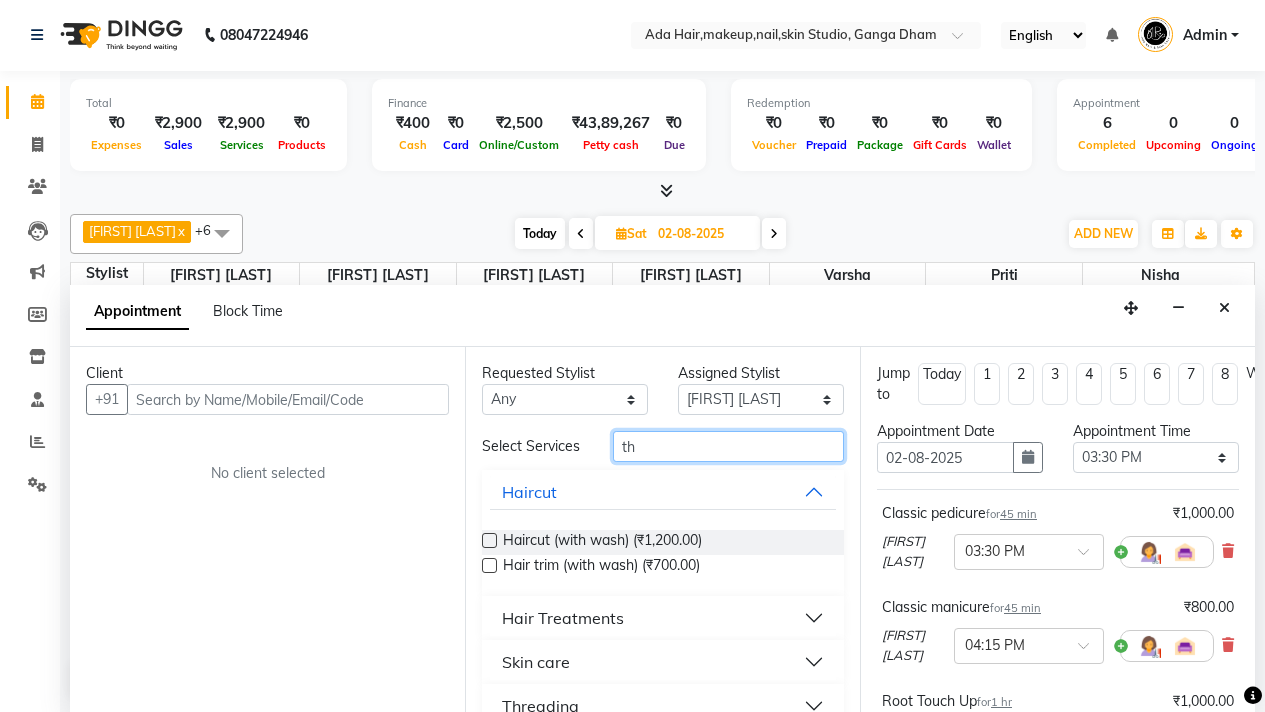 click on "th" at bounding box center (728, 446) 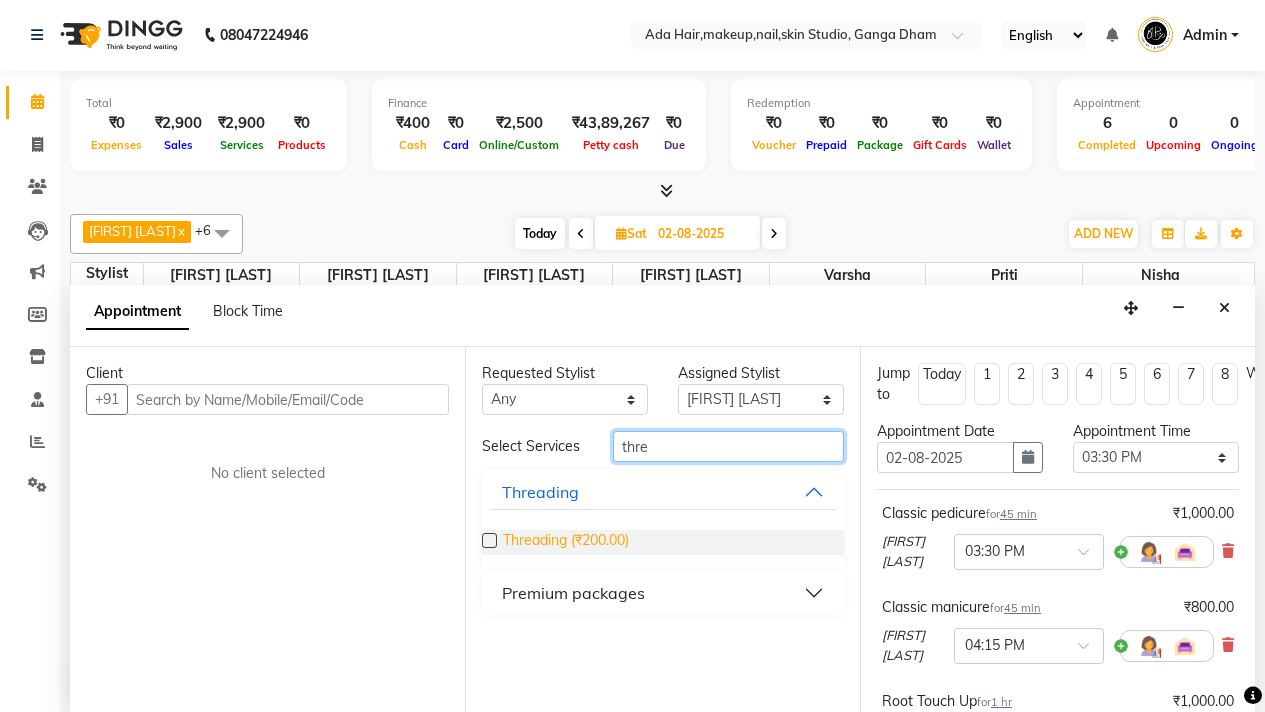 type on "thre" 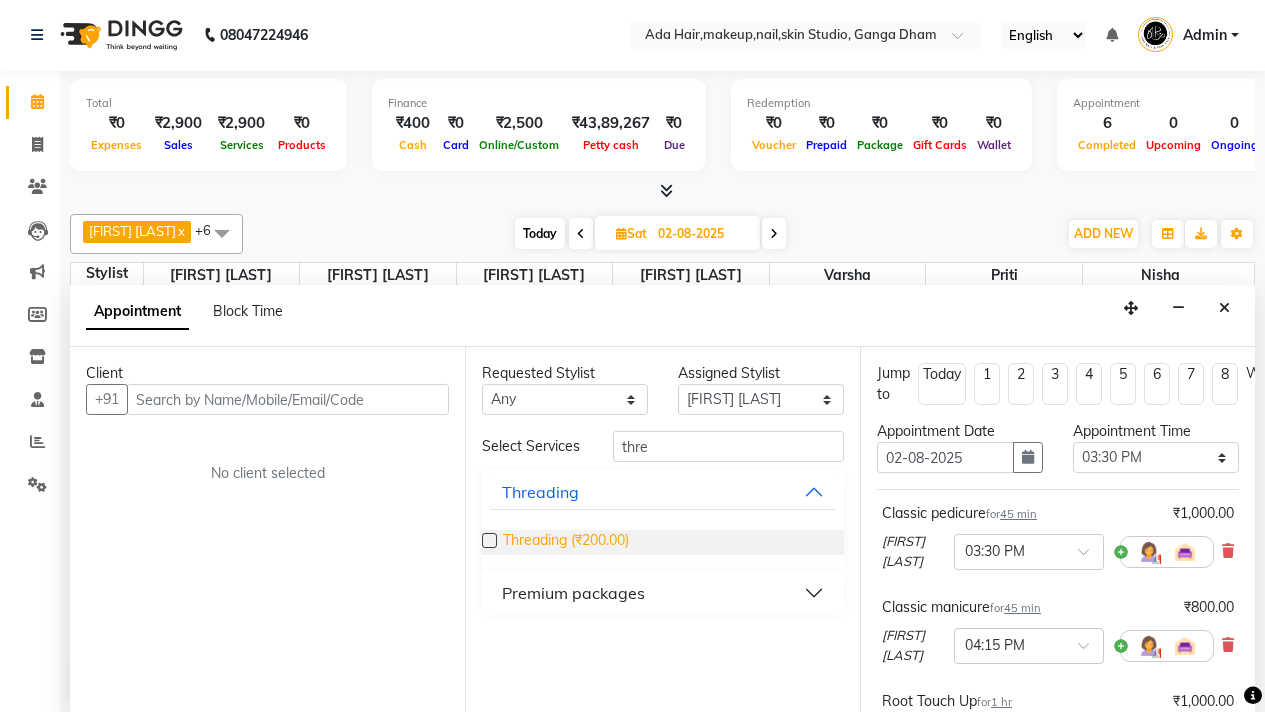 click on "Threading (₹200.00)" at bounding box center [566, 542] 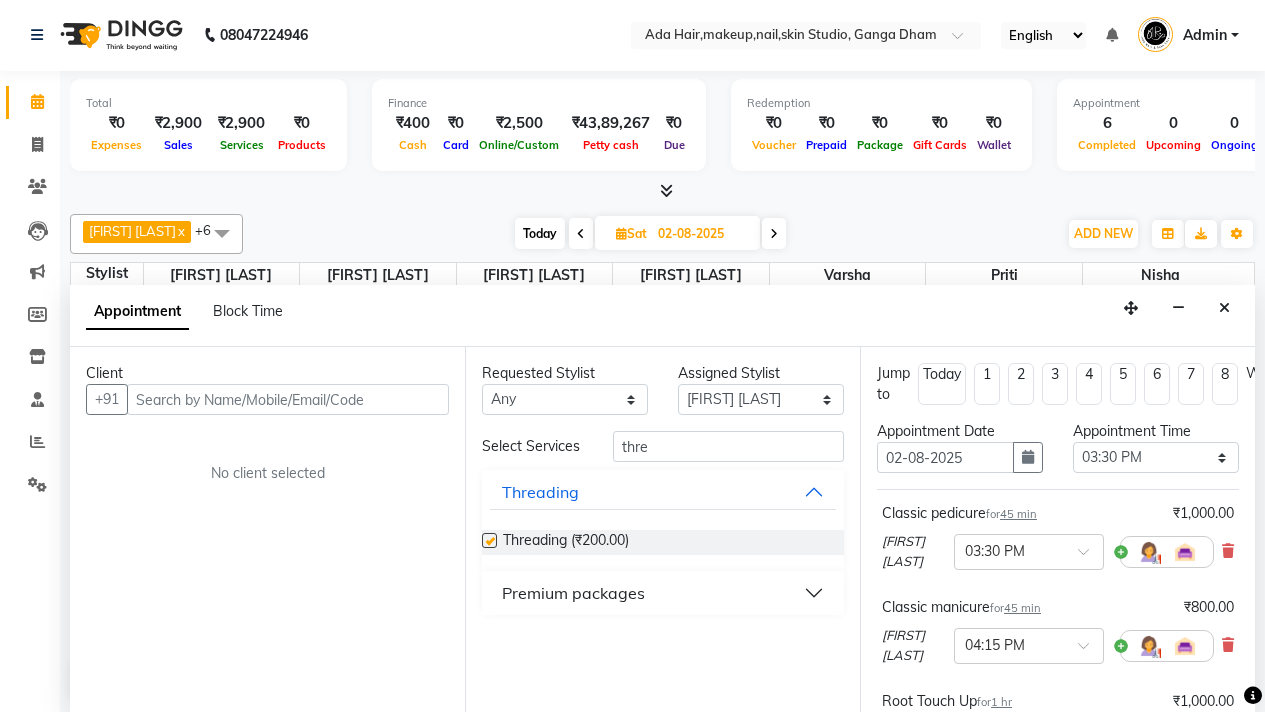 checkbox on "false" 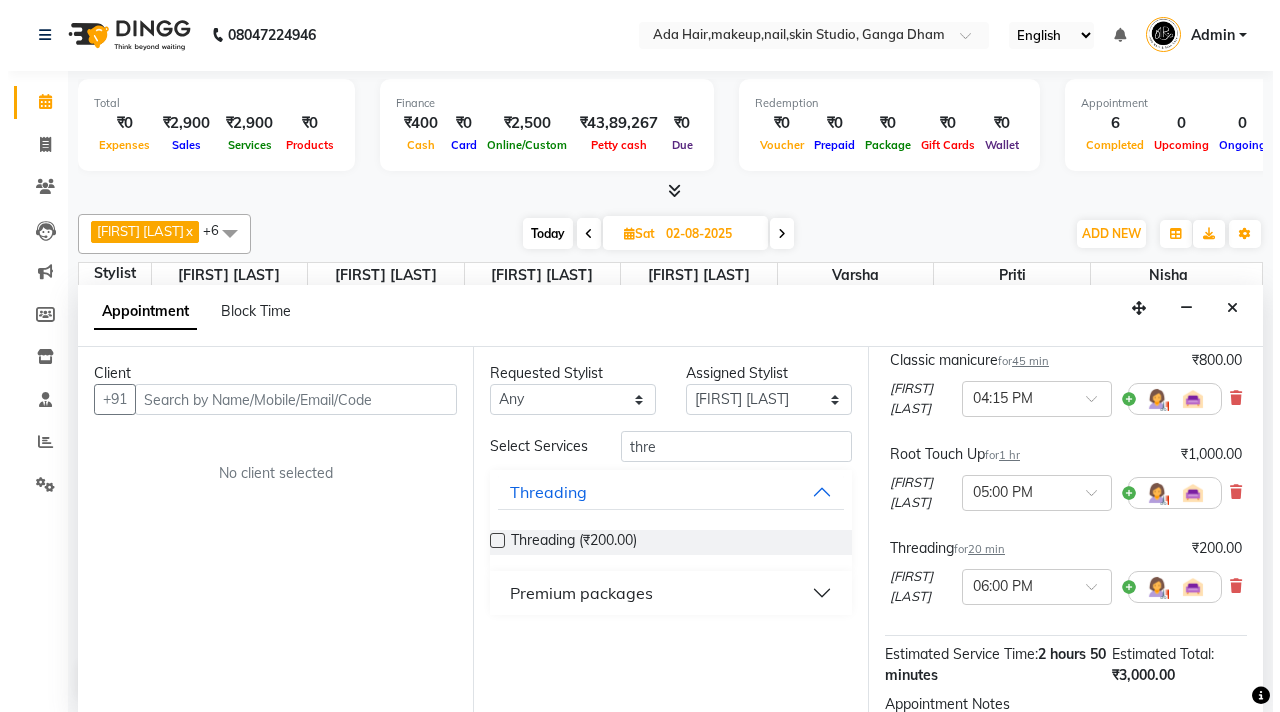 scroll, scrollTop: 484, scrollLeft: 0, axis: vertical 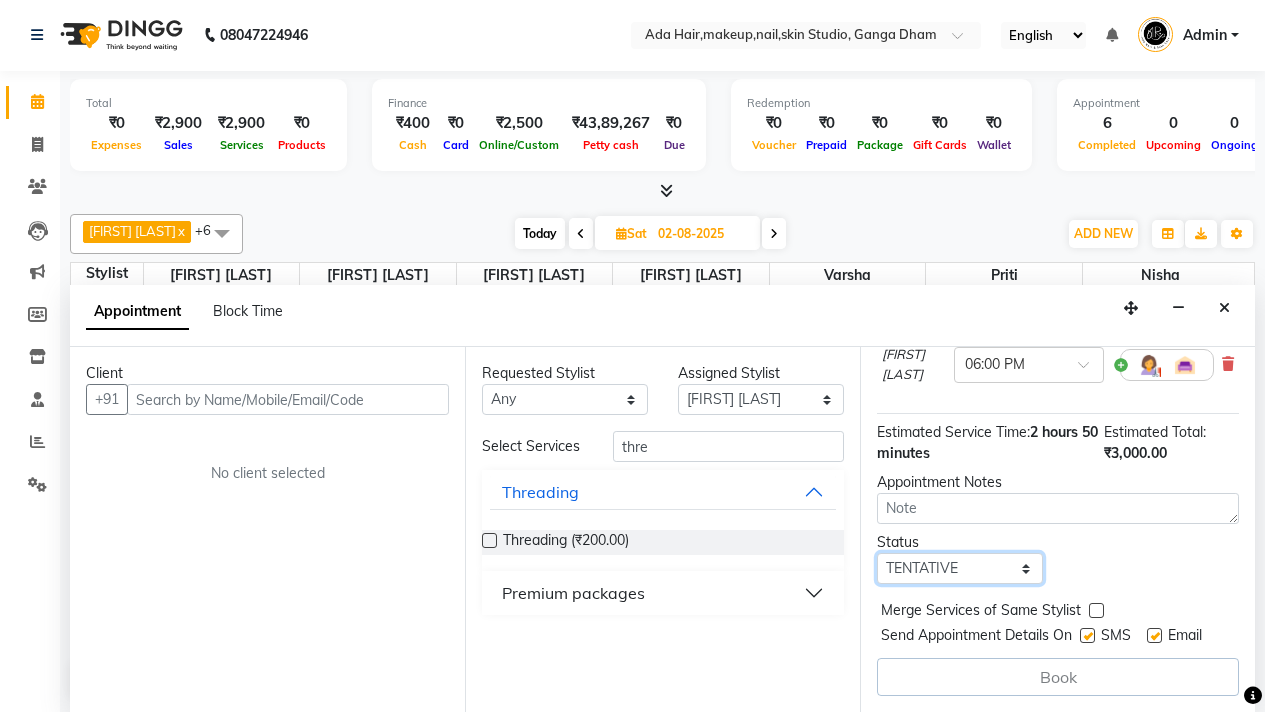 click on "Select TENTATIVE CONFIRM UPCOMING" at bounding box center (960, 568) 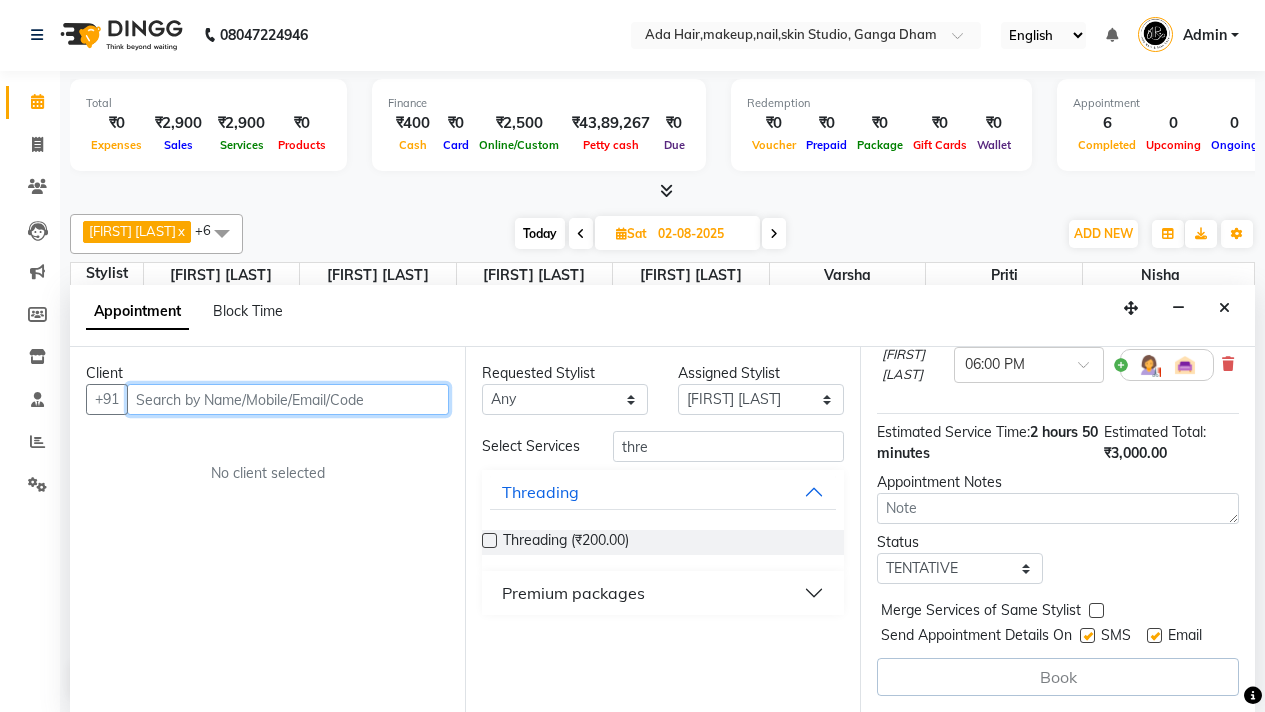 click at bounding box center [288, 399] 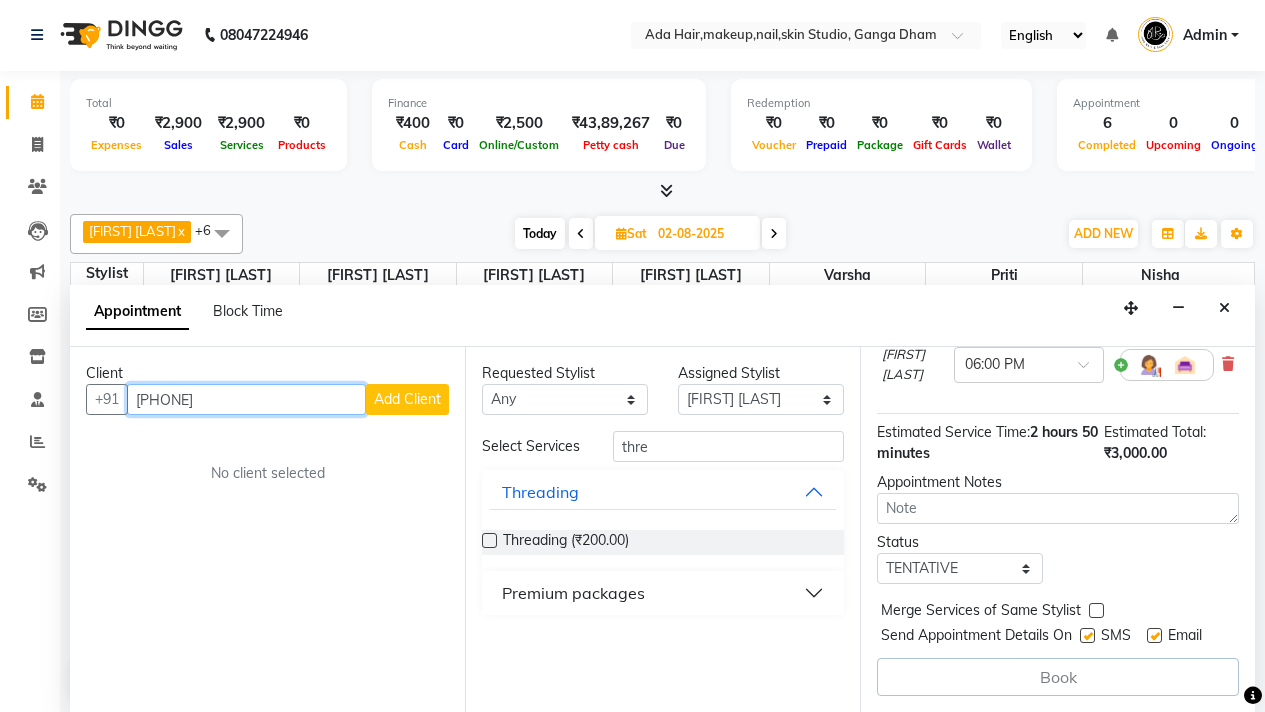 type on "[PHONE]" 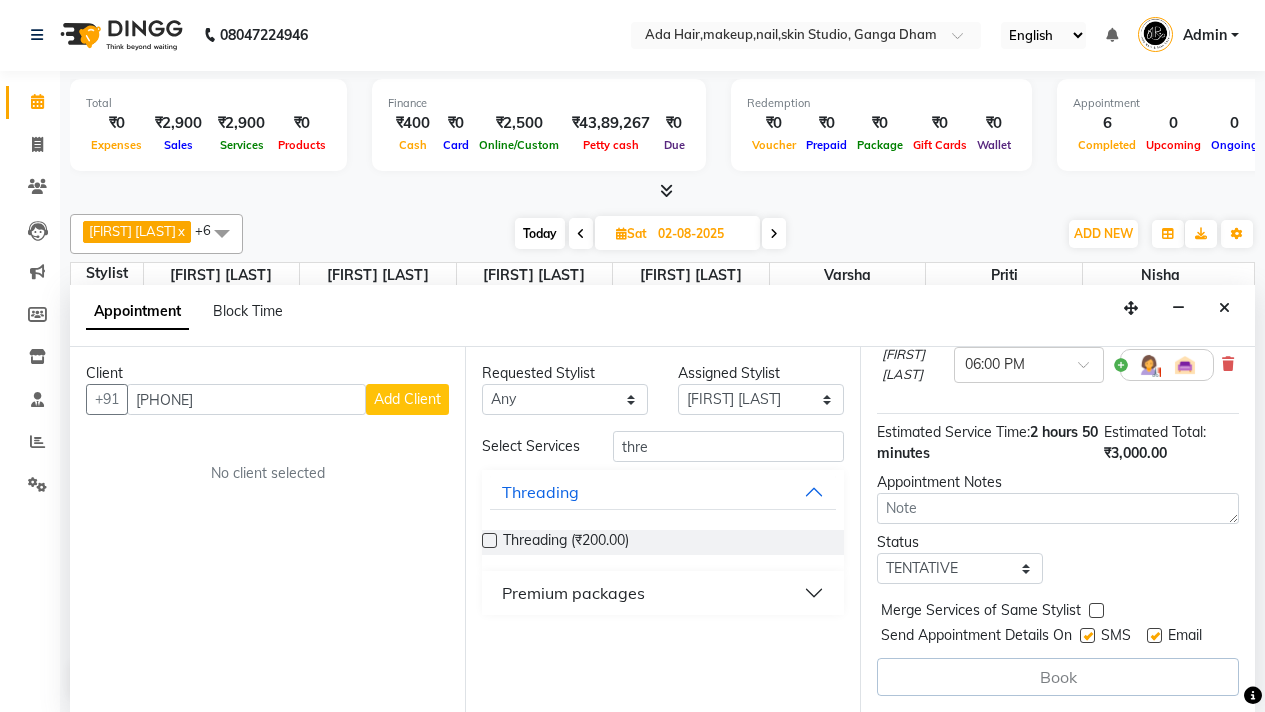 click on "Add Client" at bounding box center (407, 399) 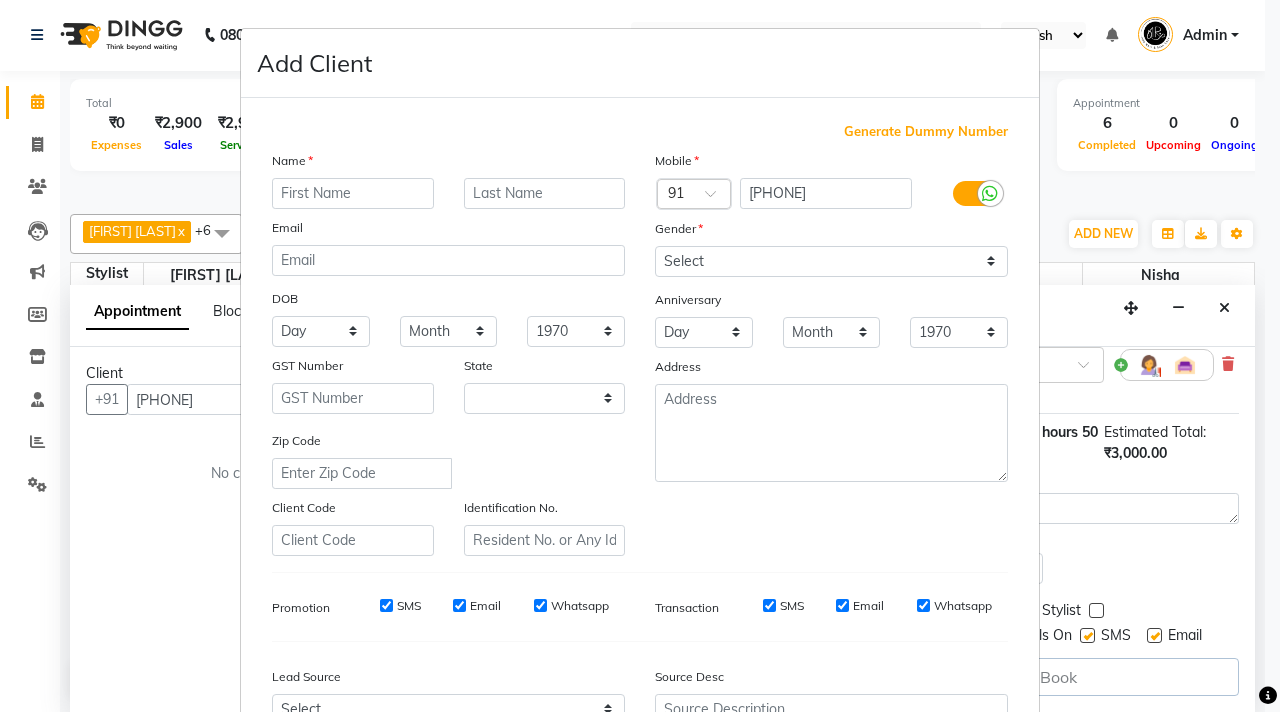 select on "22" 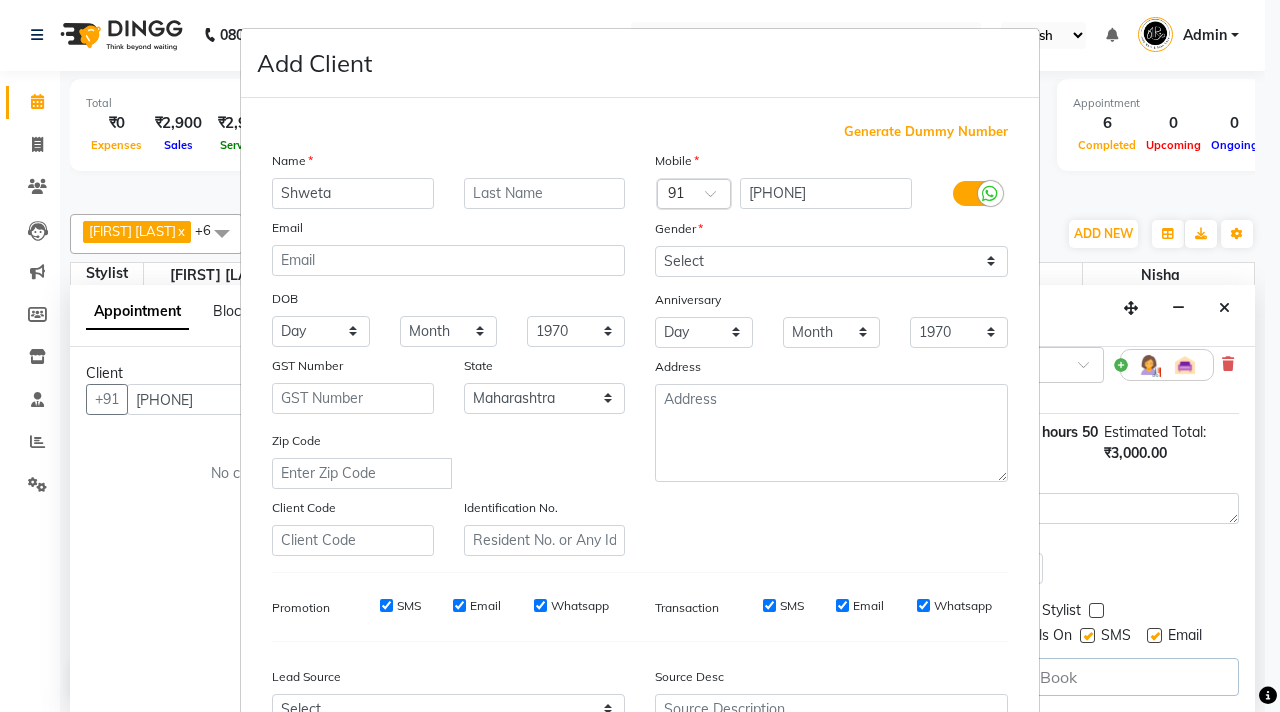 type on "Shweta" 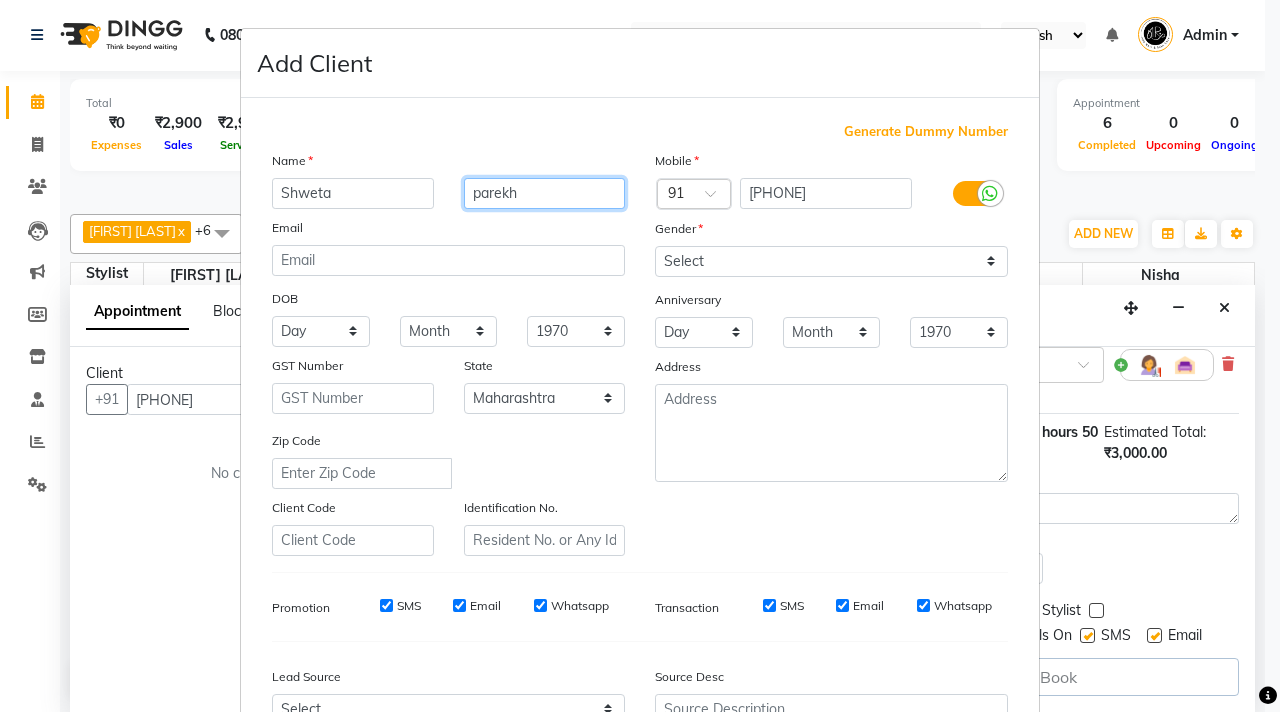 scroll, scrollTop: 4, scrollLeft: 0, axis: vertical 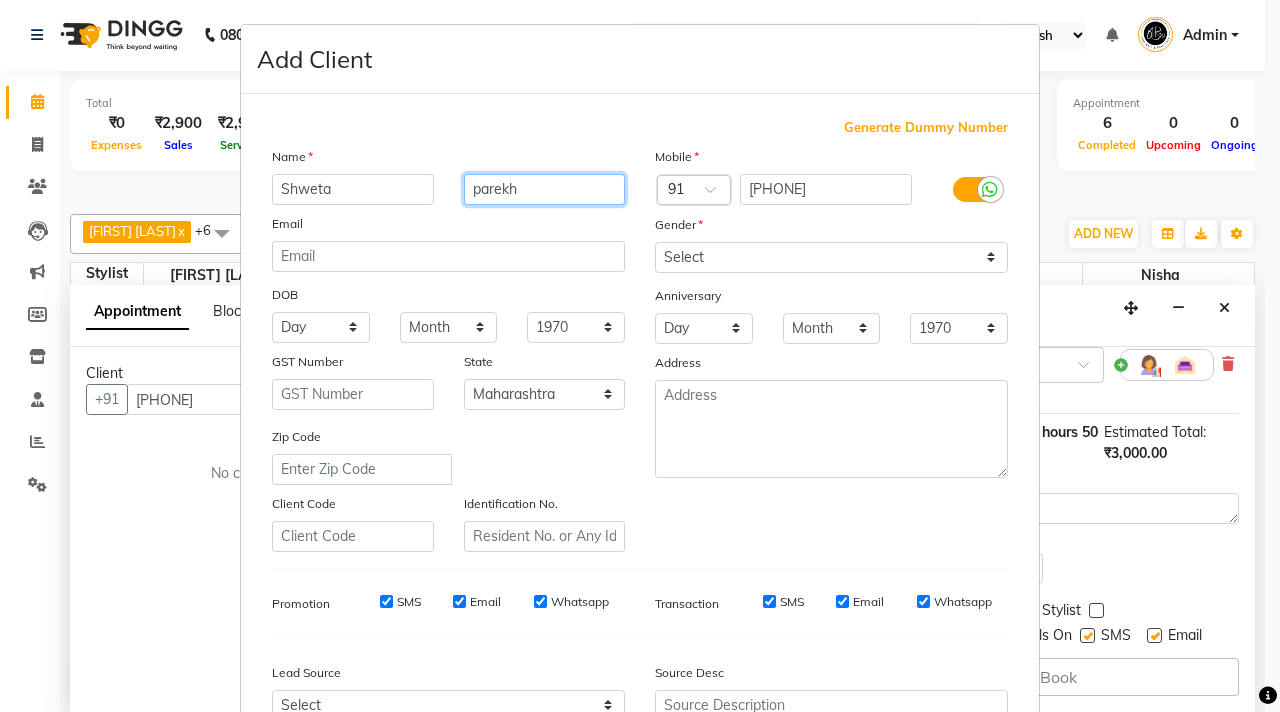 click on "parekh" at bounding box center (545, 189) 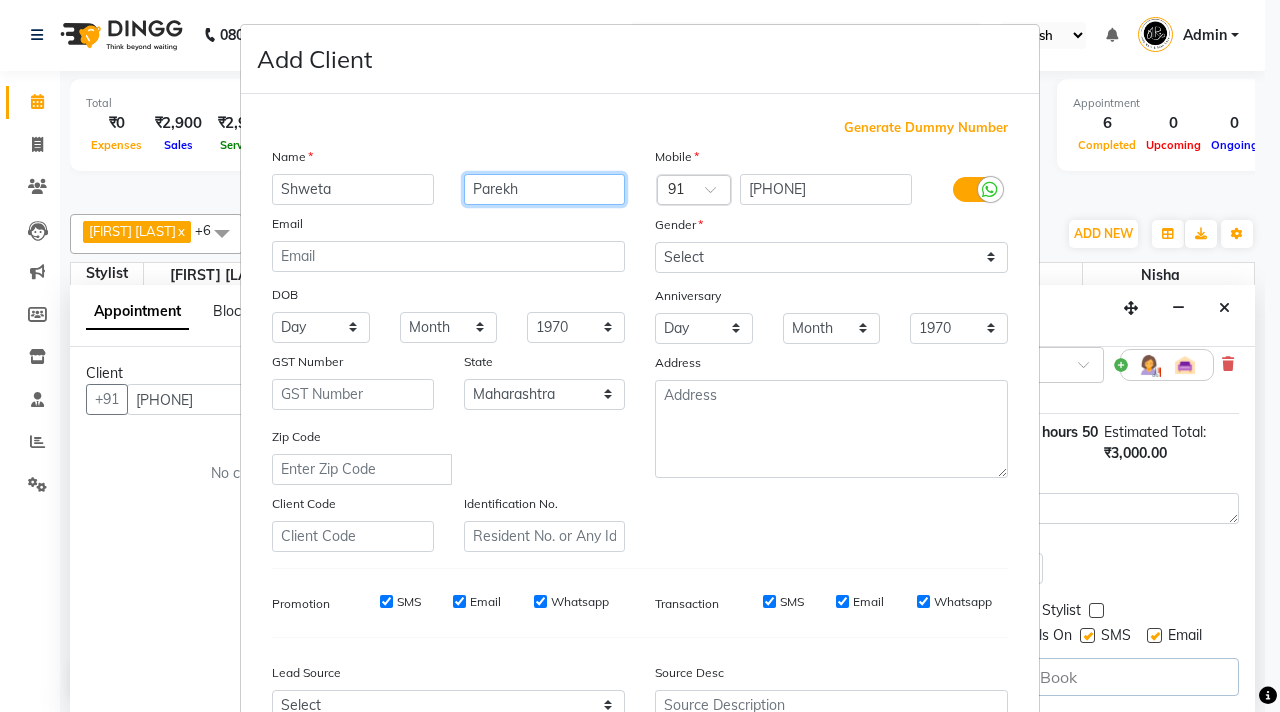 type on "Parekh" 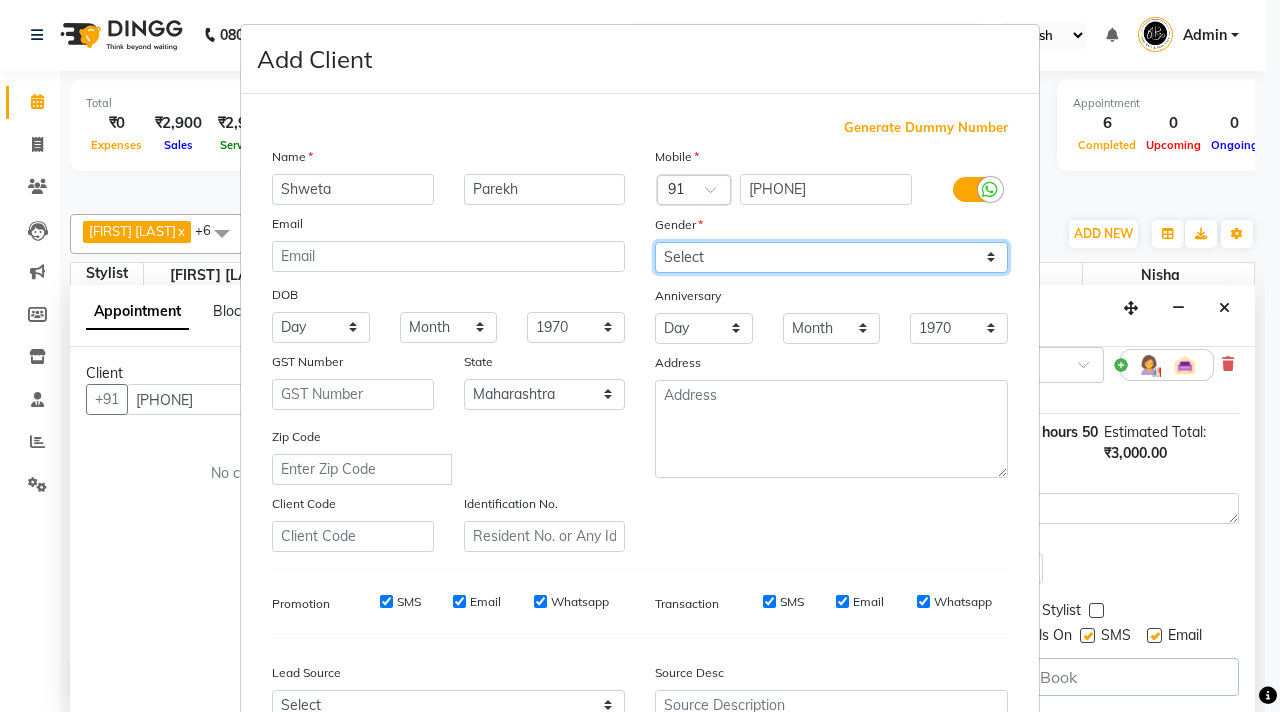 click on "Select Male Female Other Prefer Not To Say" at bounding box center [831, 257] 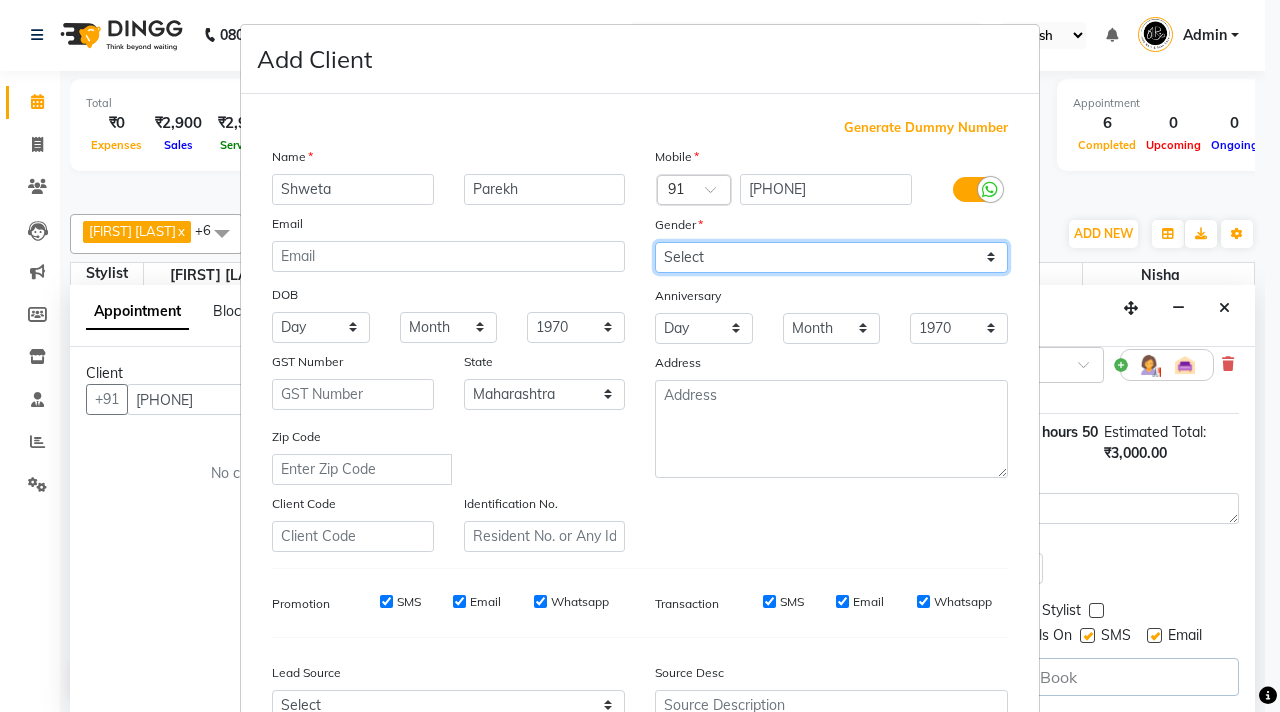 select on "female" 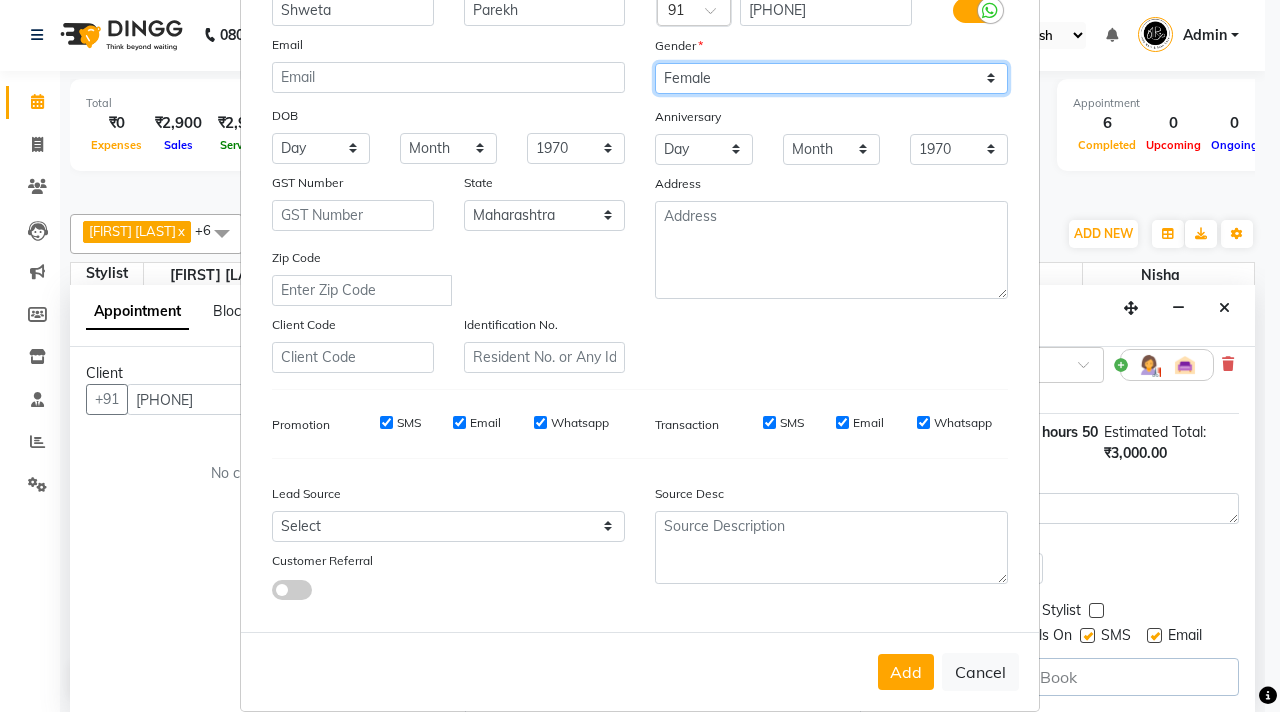scroll, scrollTop: 210, scrollLeft: 0, axis: vertical 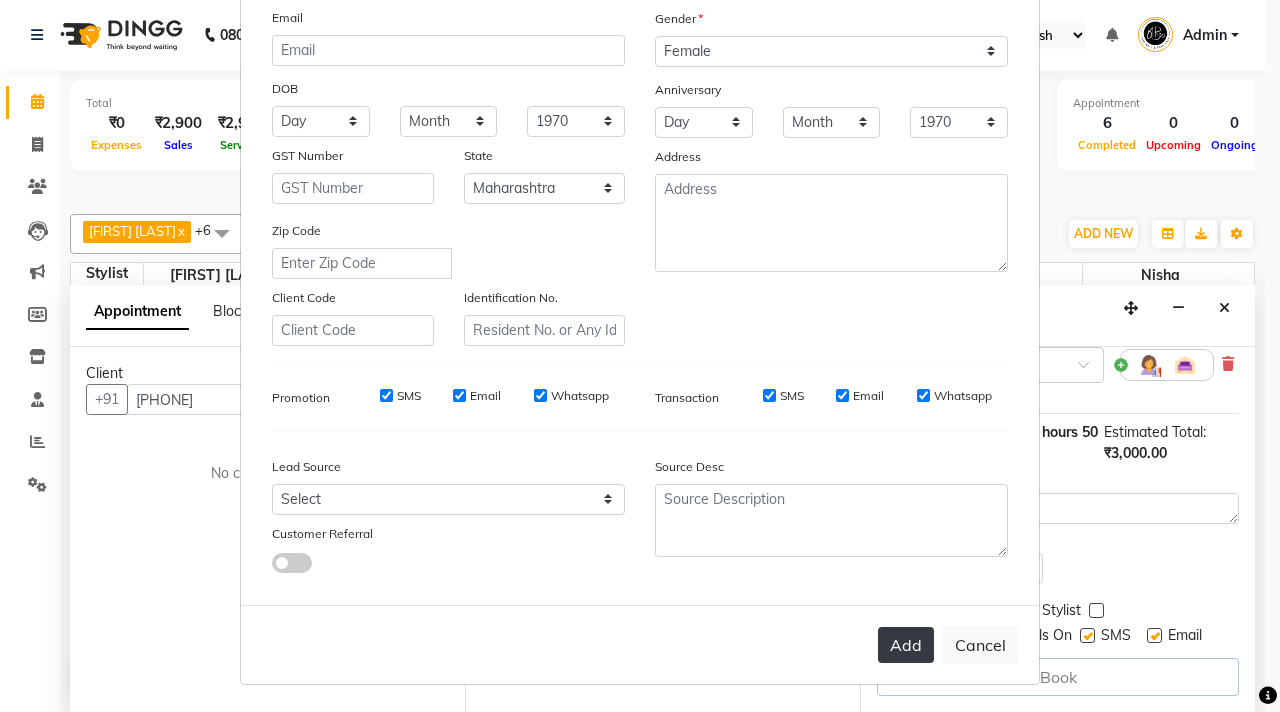 click on "Add" at bounding box center [906, 645] 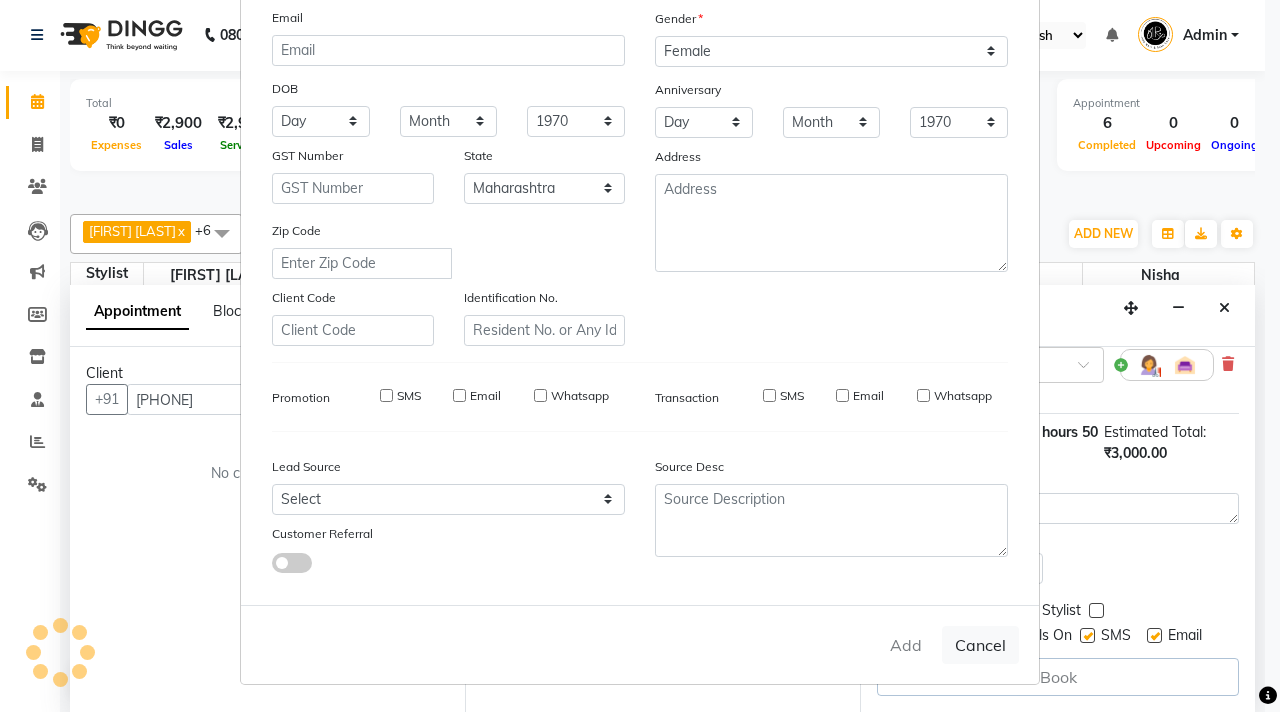 type 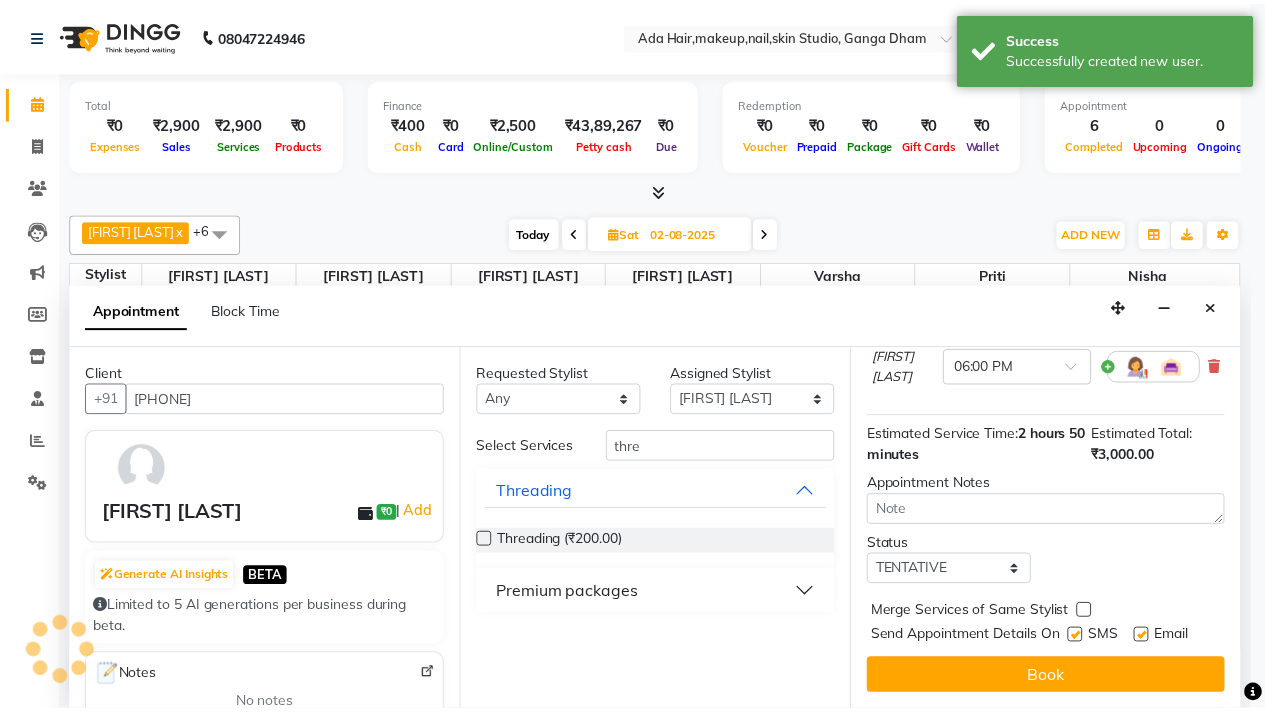 scroll, scrollTop: 482, scrollLeft: 0, axis: vertical 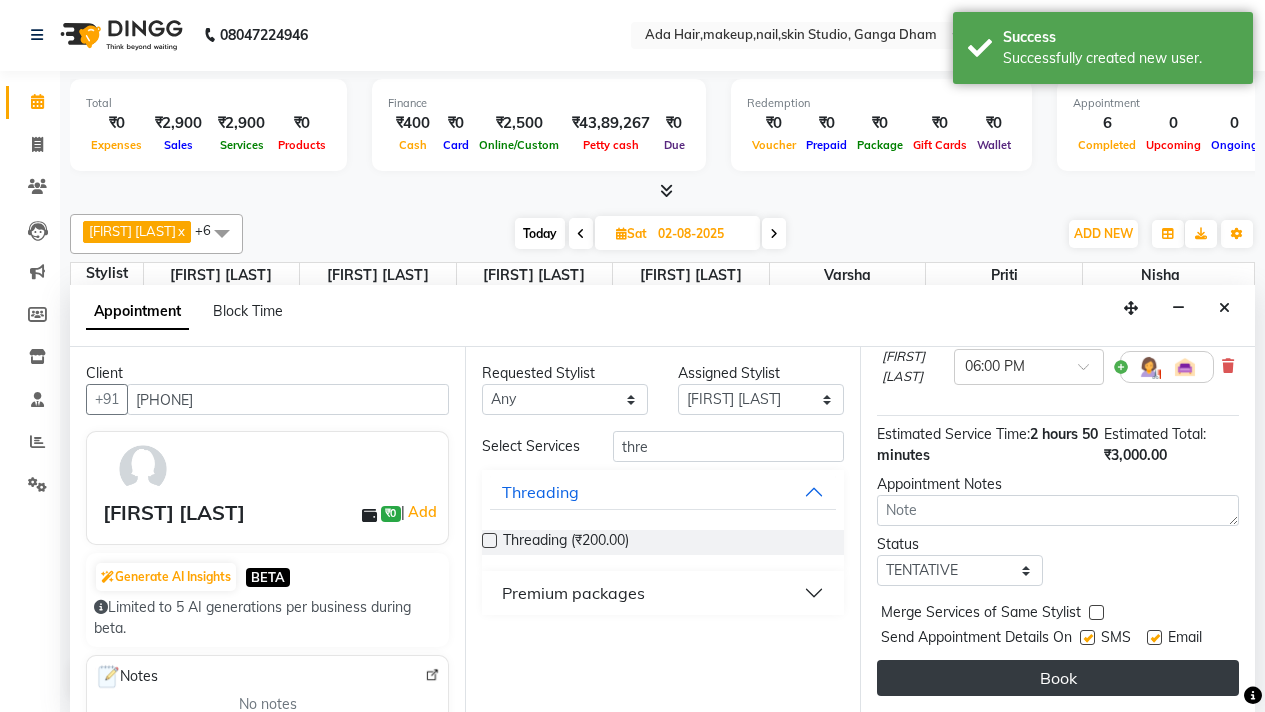 click on "Book" at bounding box center (1058, 678) 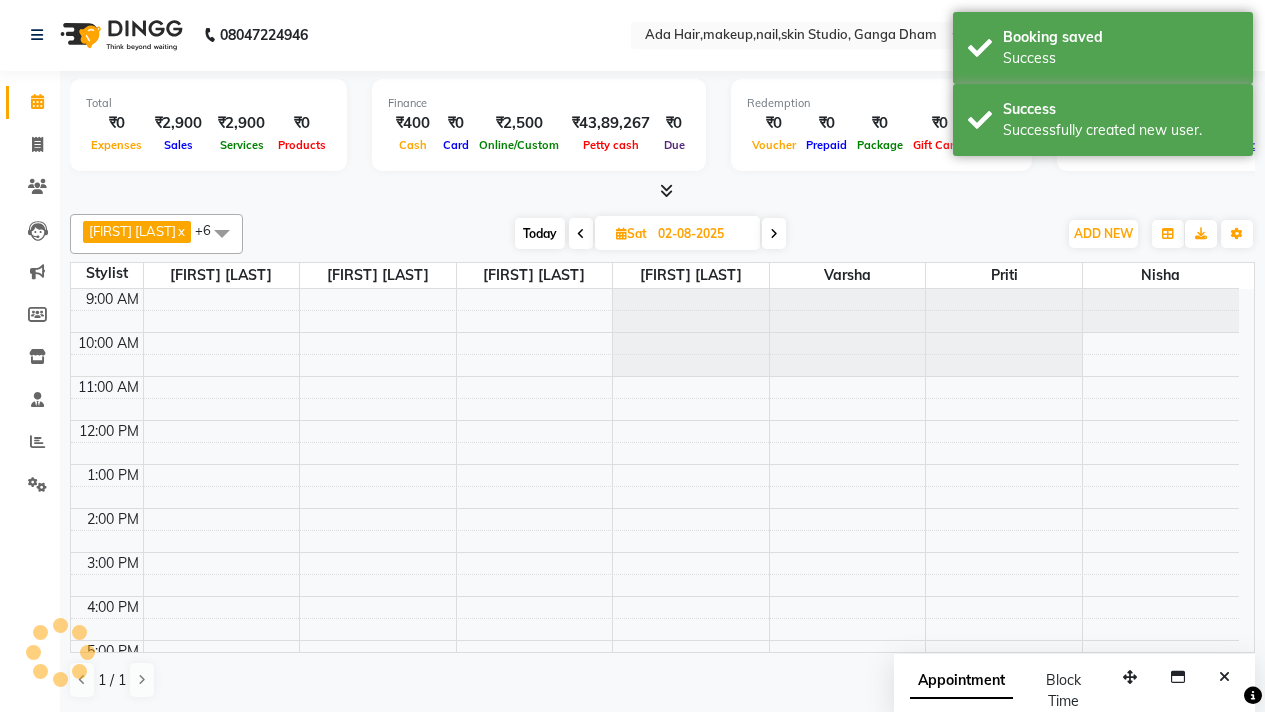 scroll, scrollTop: 0, scrollLeft: 0, axis: both 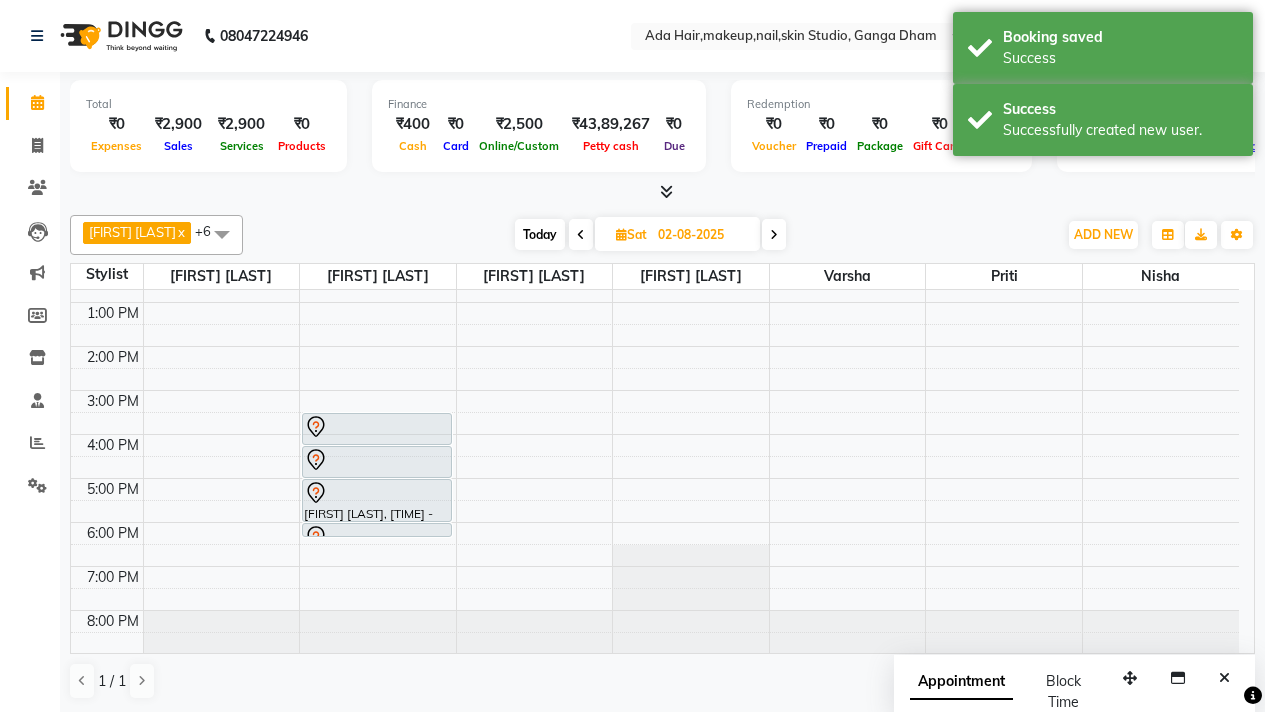 click on "Today" at bounding box center [540, 234] 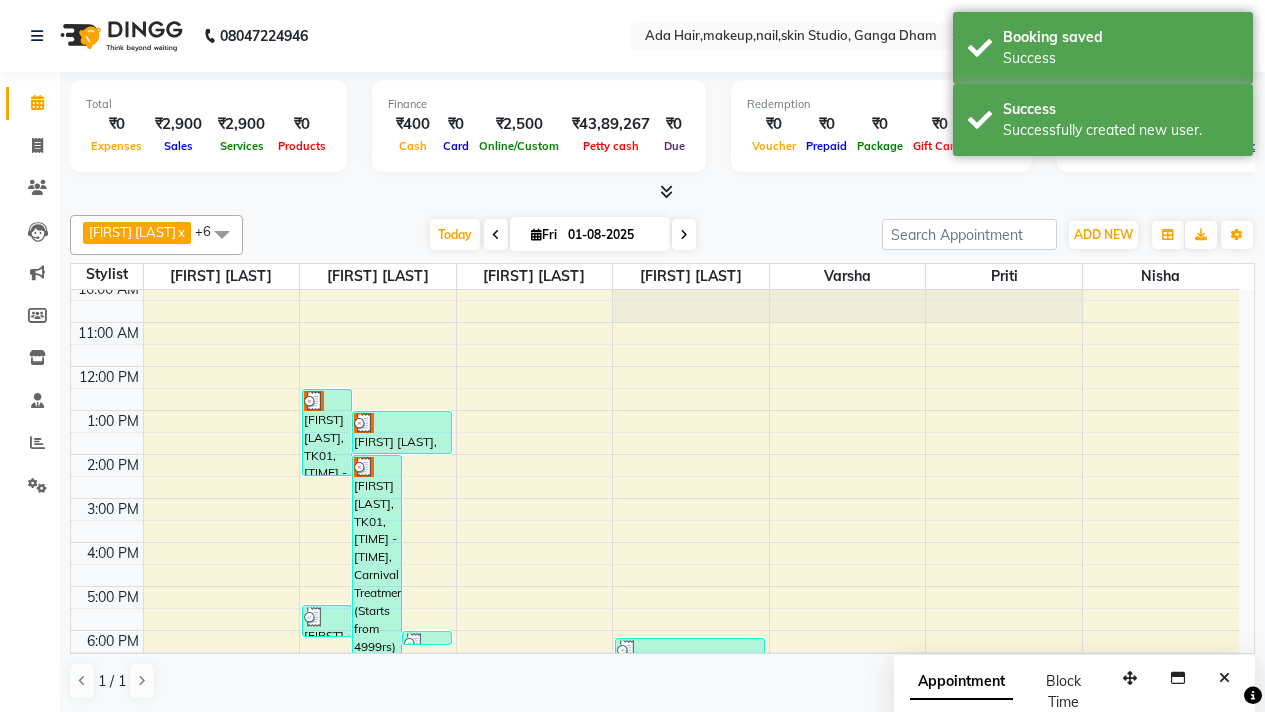 scroll, scrollTop: 0, scrollLeft: 0, axis: both 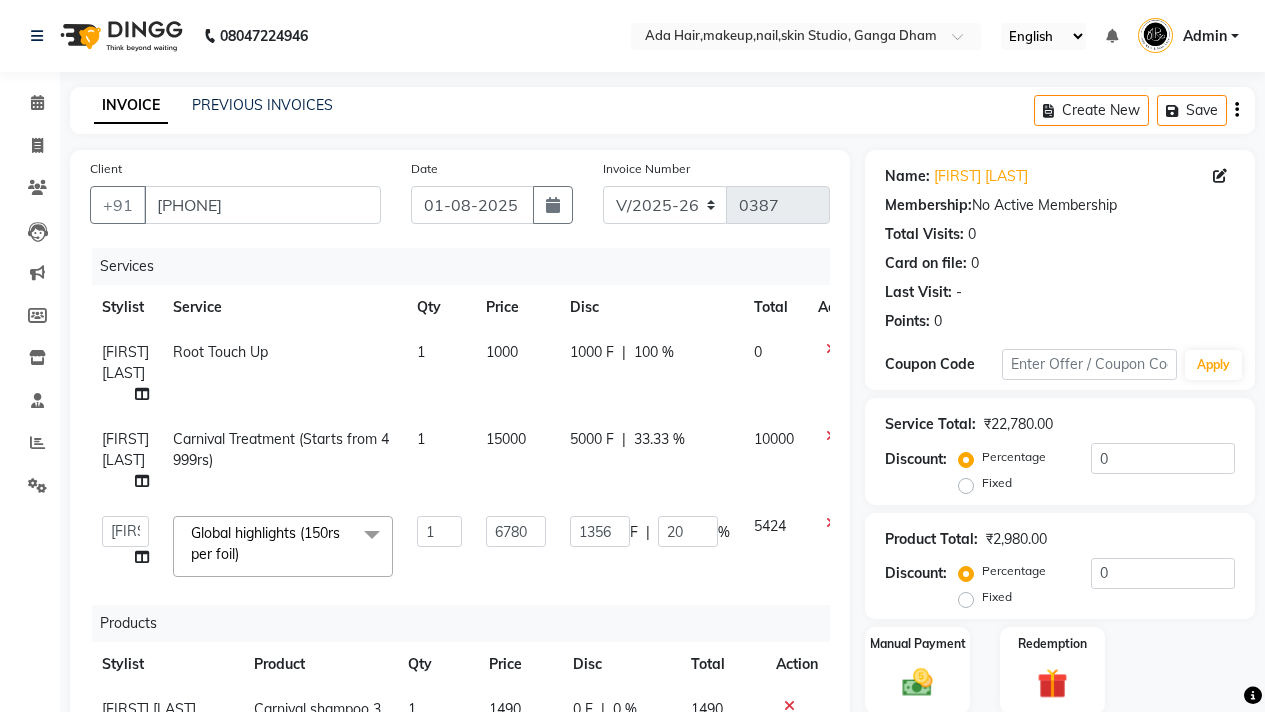 select on "748" 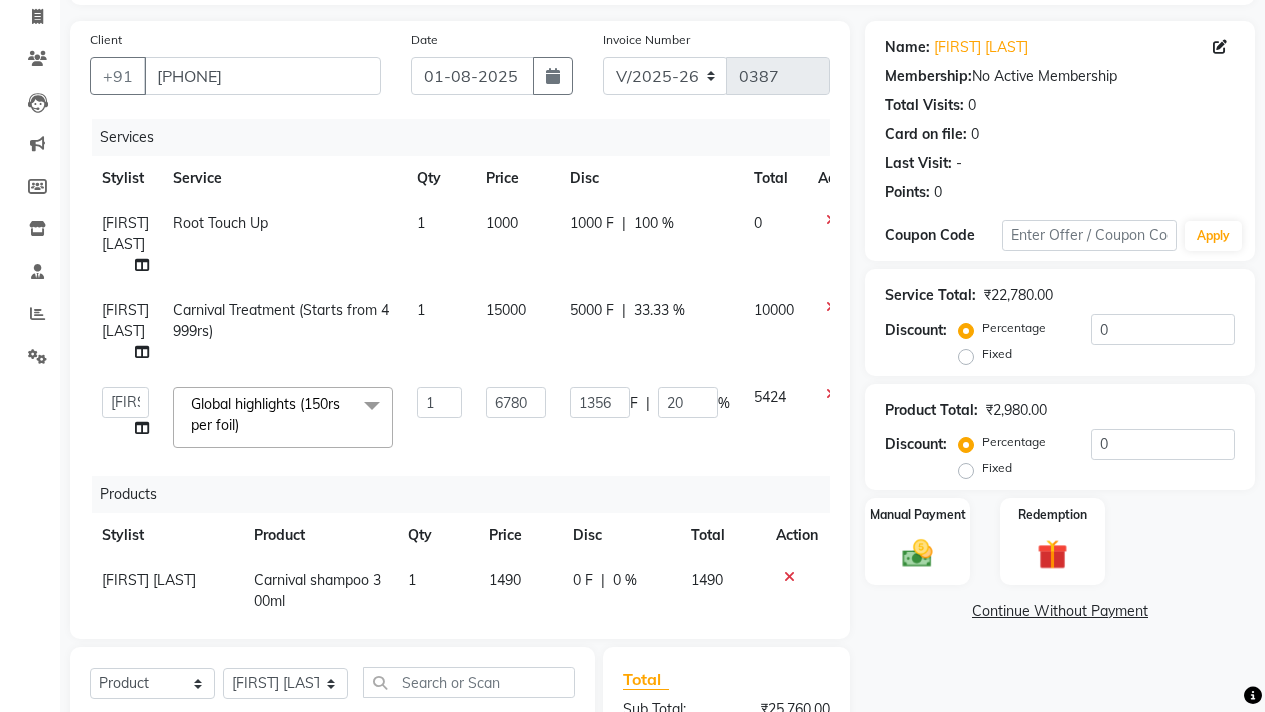 scroll, scrollTop: 102, scrollLeft: 0, axis: vertical 